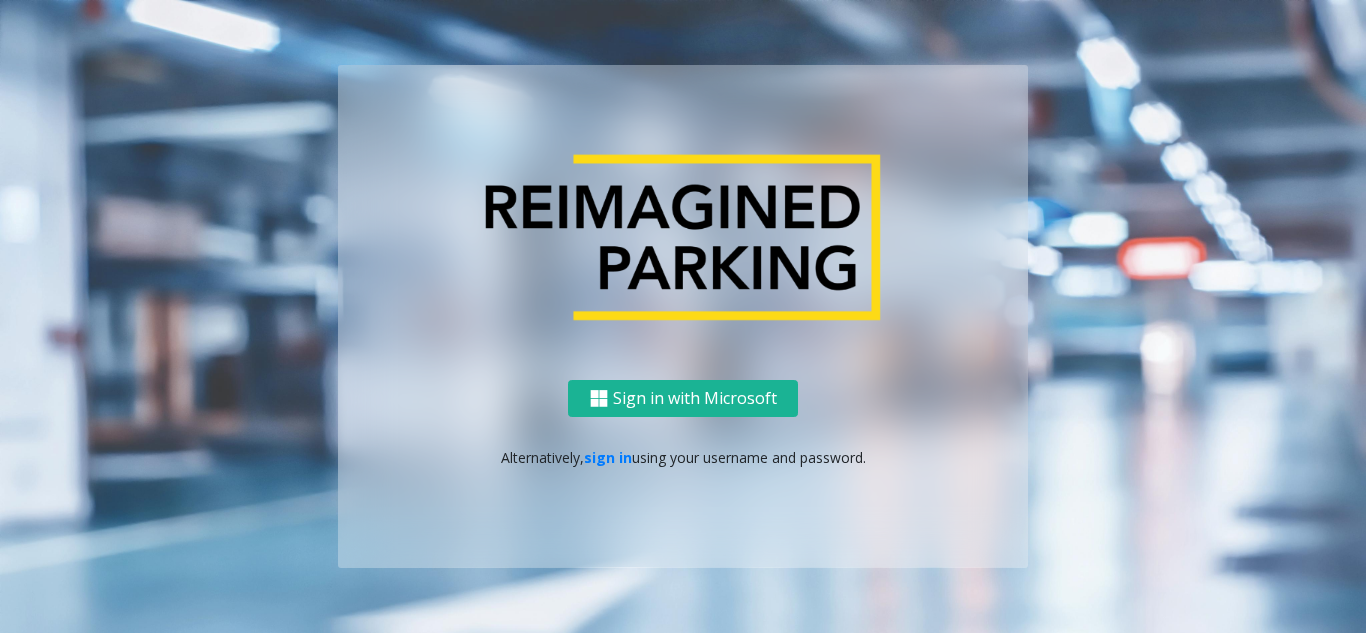 scroll, scrollTop: 0, scrollLeft: 0, axis: both 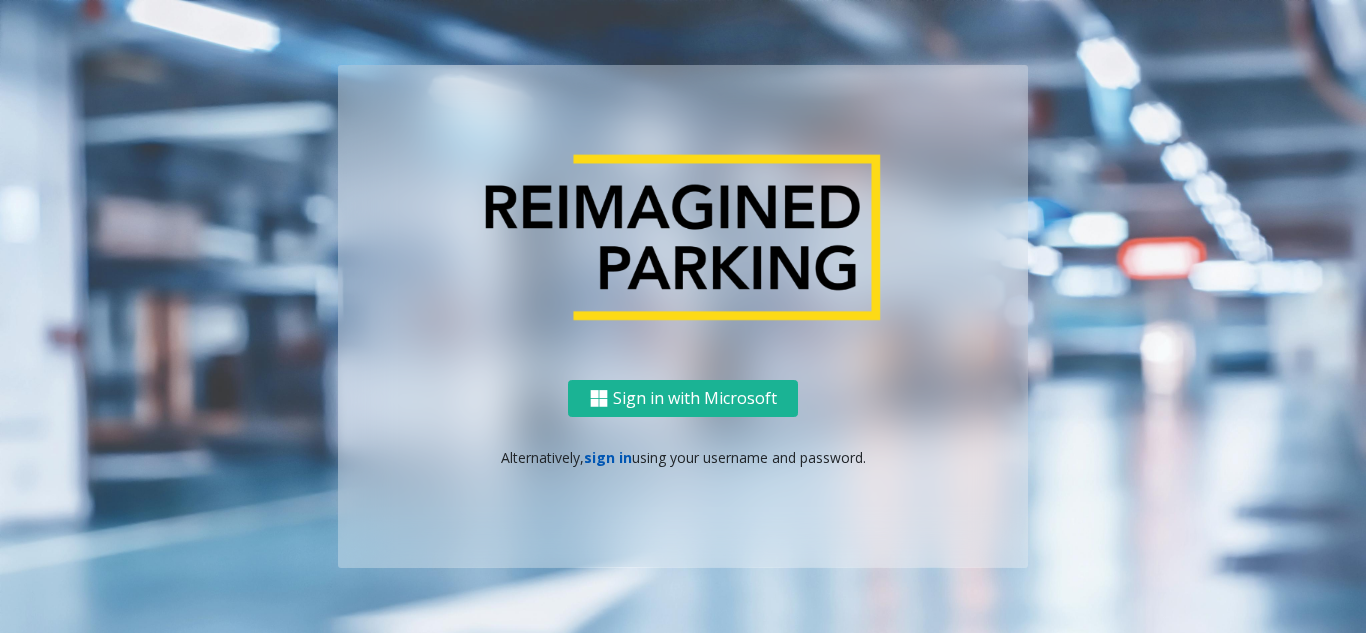 click on "sign in" 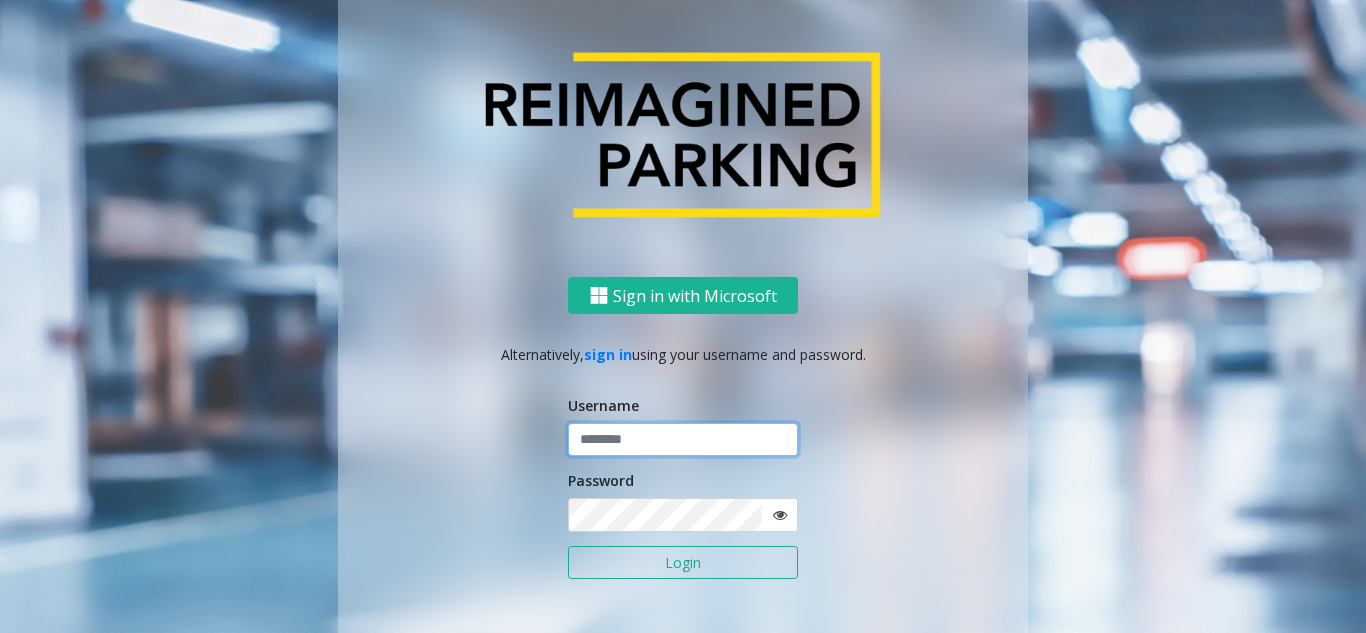 paste on "**********" 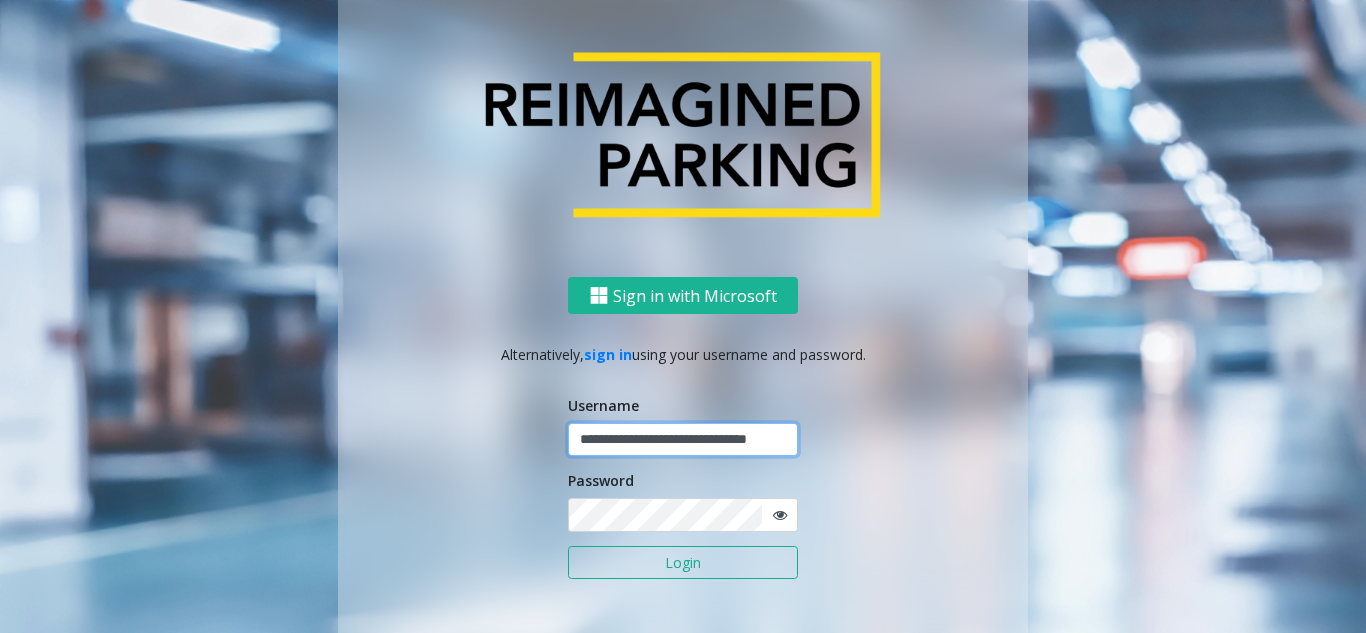 scroll, scrollTop: 0, scrollLeft: 32, axis: horizontal 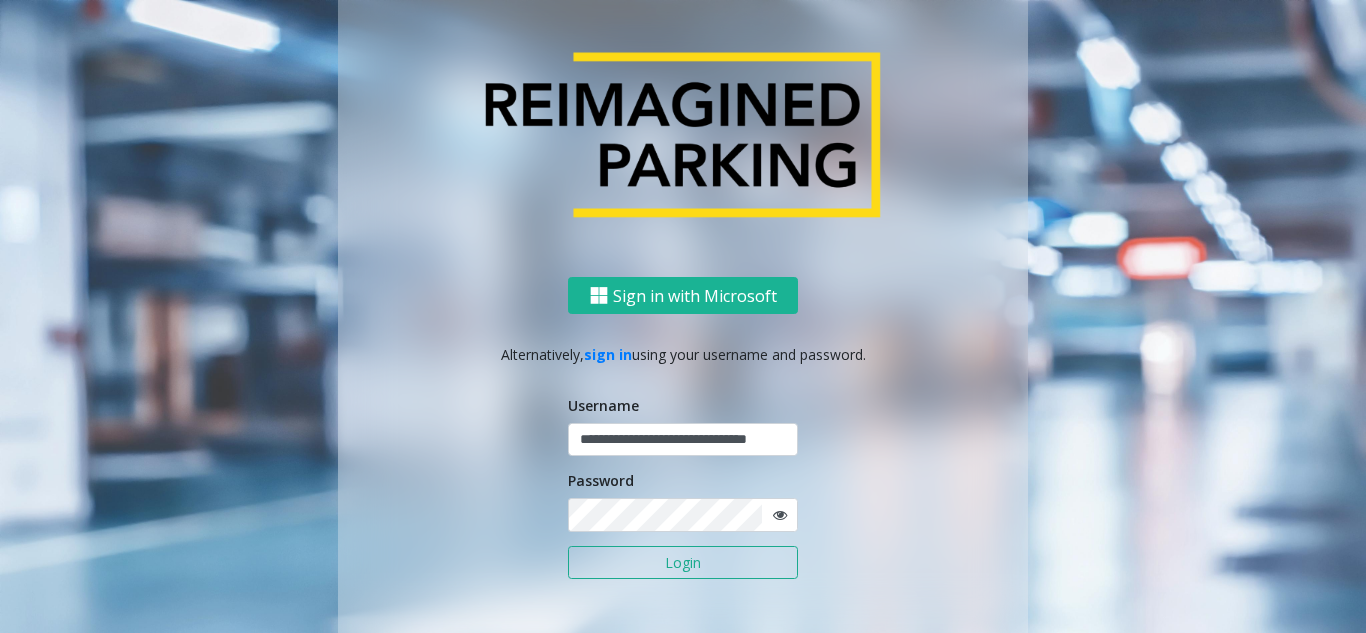 click on "Login" 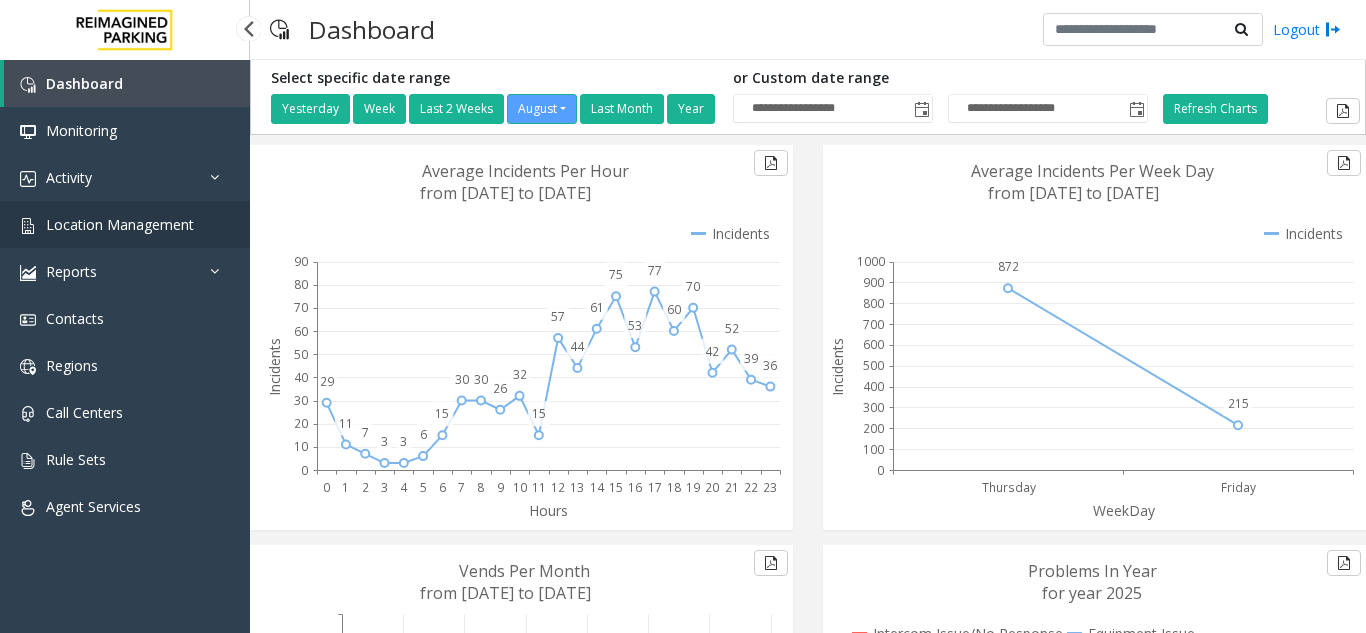 click on "Location Management" at bounding box center (120, 224) 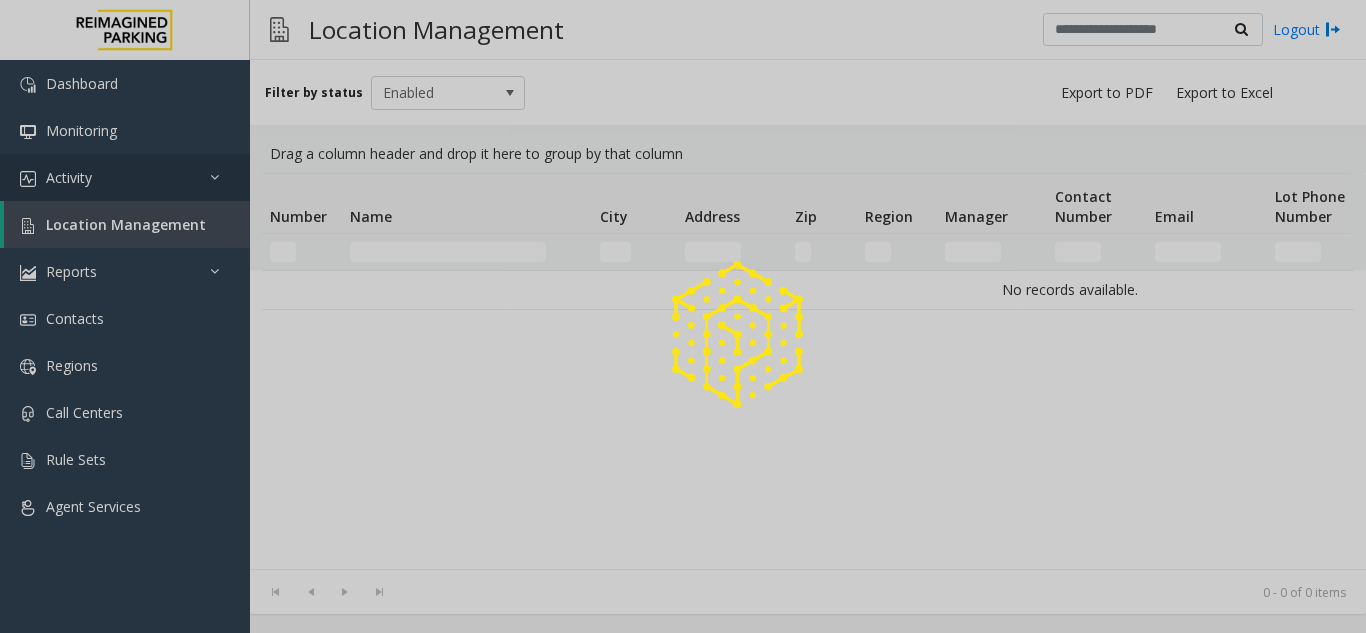 click 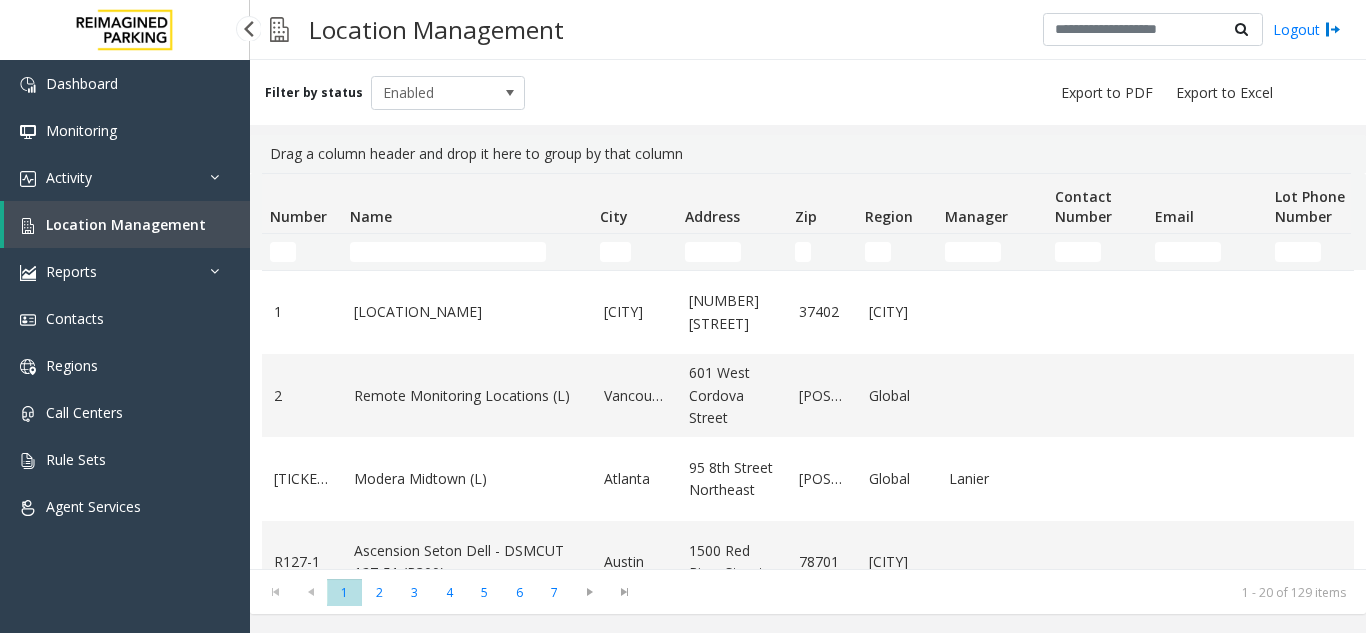 click on "Location Management" at bounding box center [127, 224] 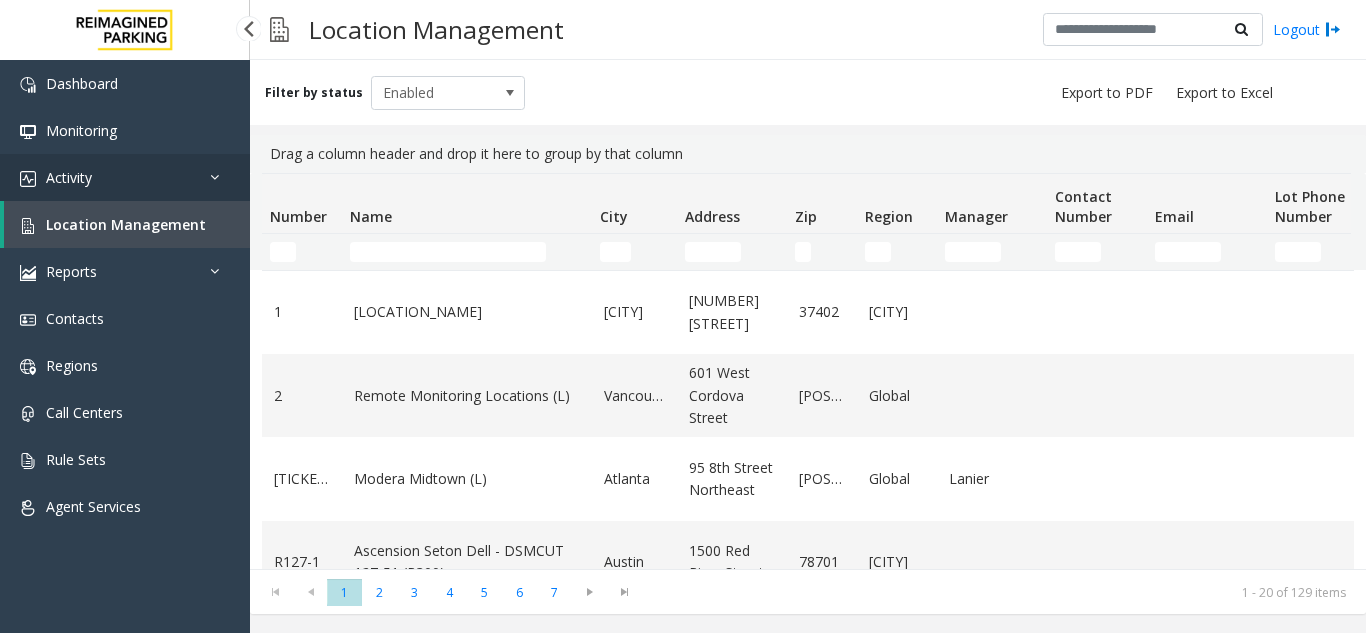 click on "Activity" at bounding box center [125, 177] 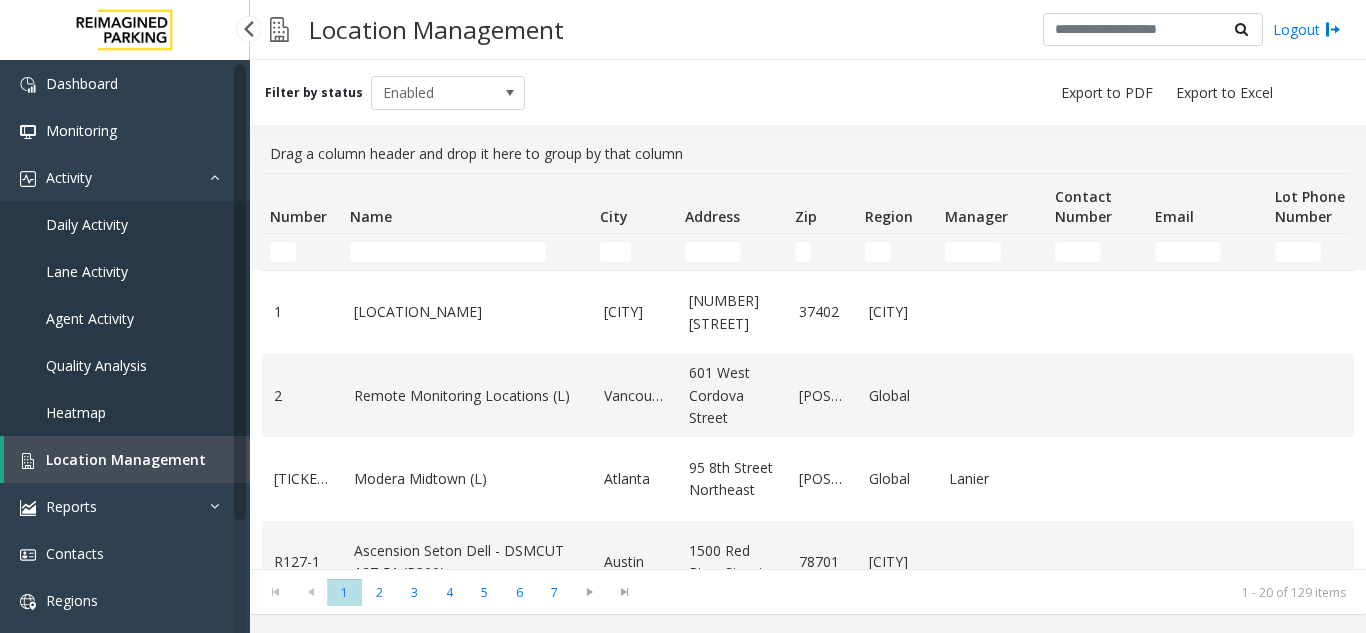 click on "Agent Activity" at bounding box center [125, 318] 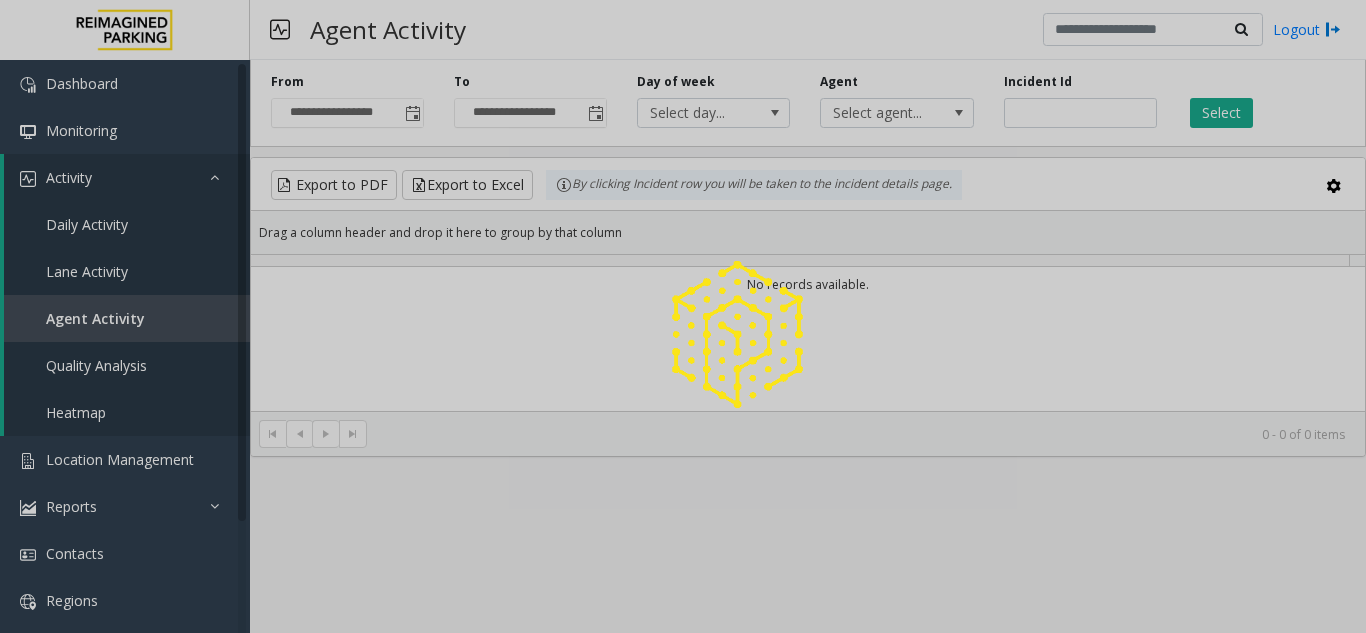click 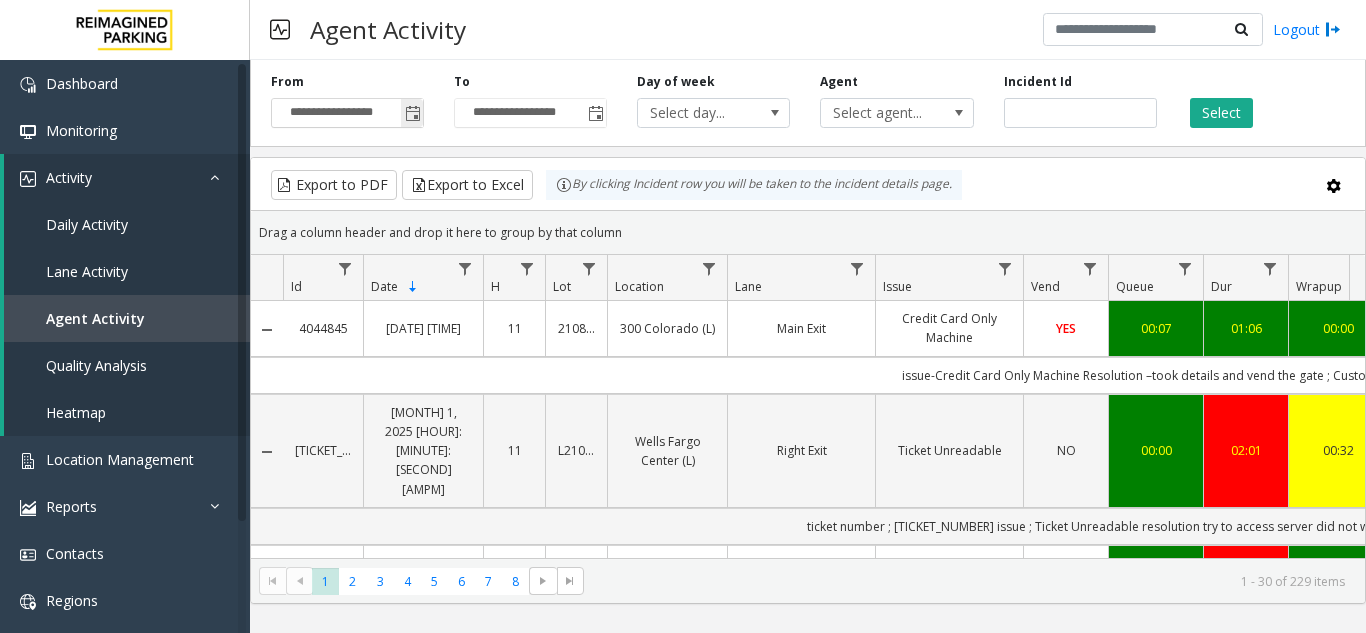 click 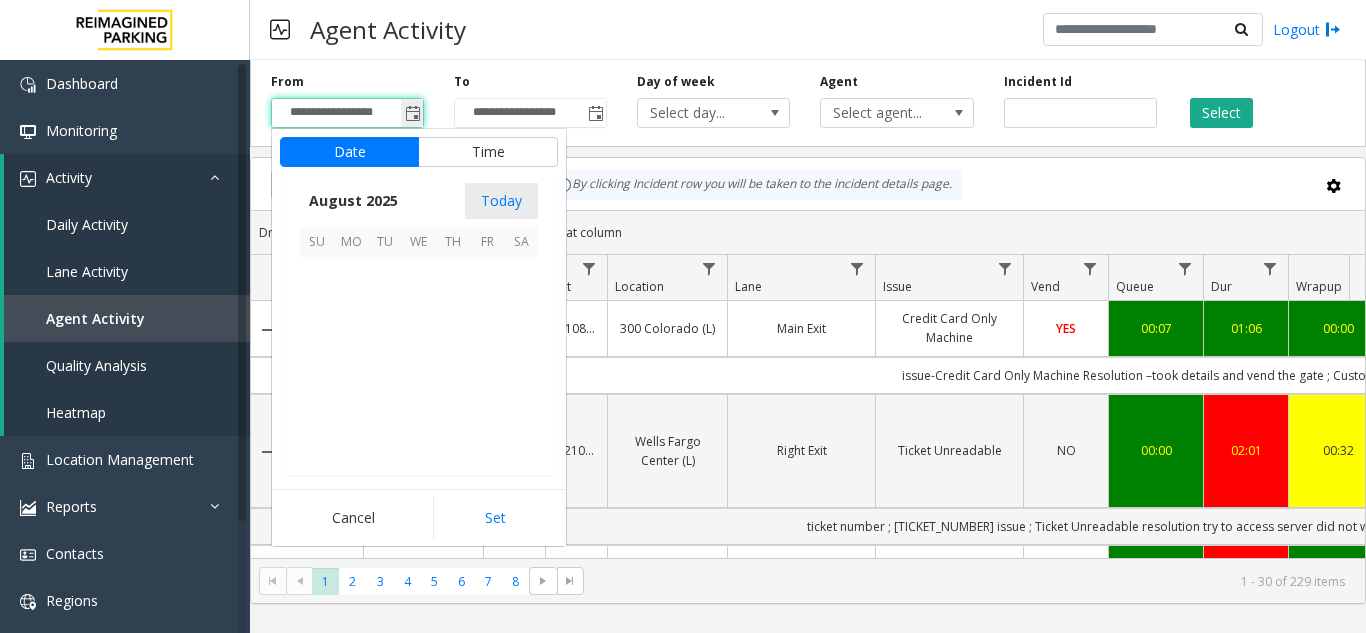 scroll, scrollTop: 358666, scrollLeft: 0, axis: vertical 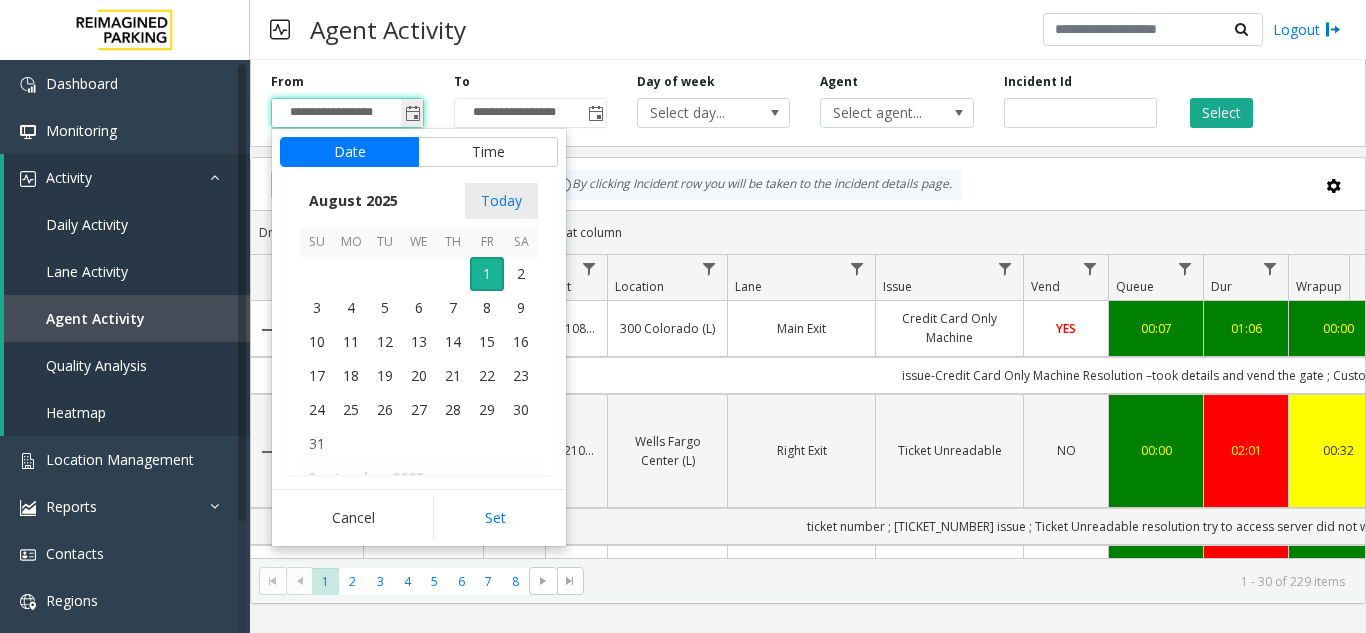 click 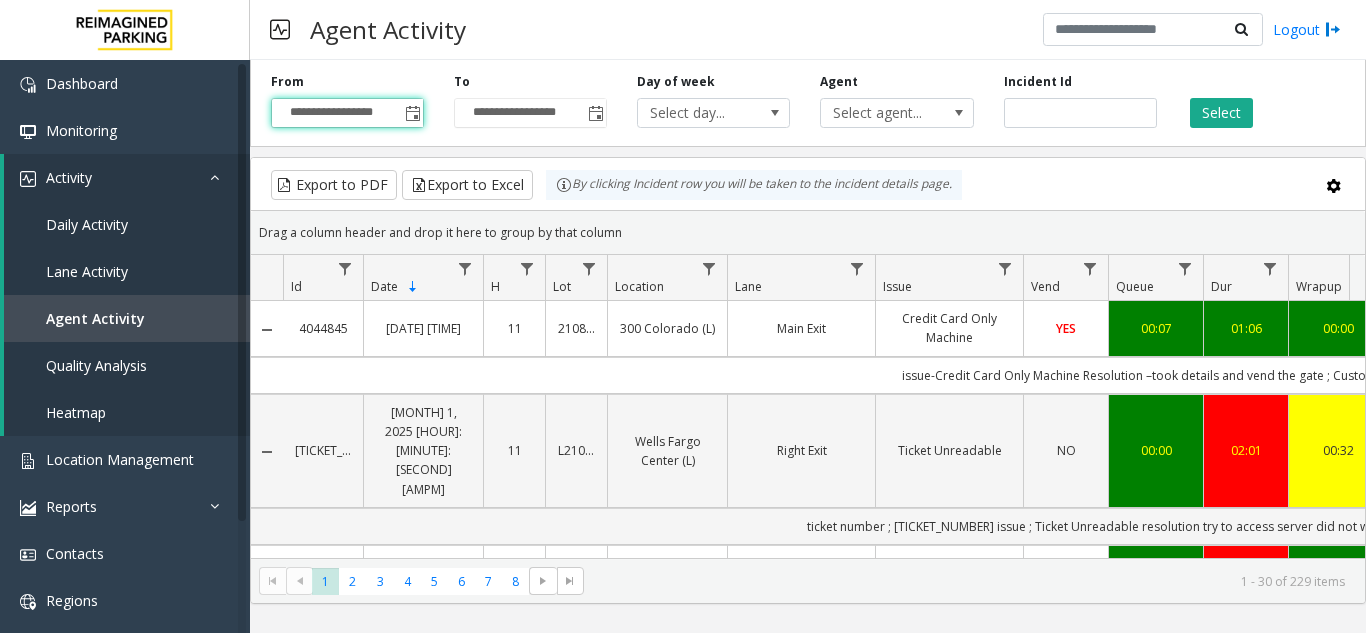 click on "issue-Credit Card Only Machine
Resolution –took details and vend the gate ; Customer : [USERNAME]" 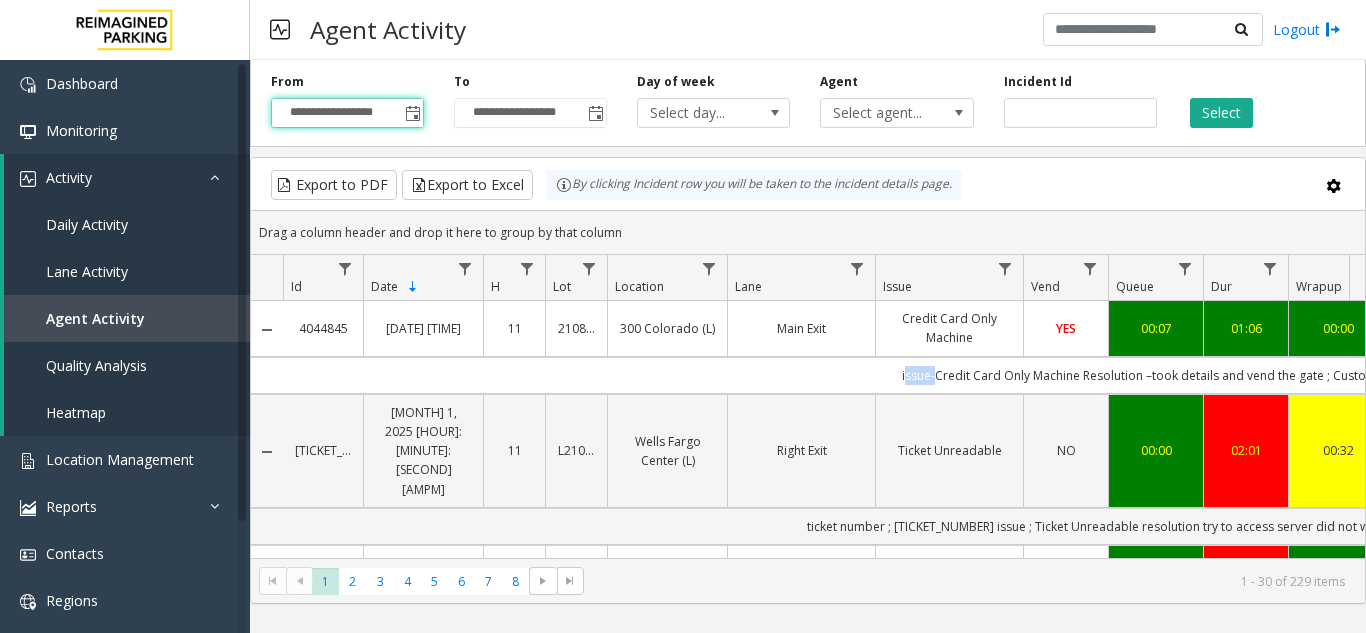 click on "issue-Credit Card Only Machine
Resolution –took details and vend the gate ; Customer : [USERNAME]" 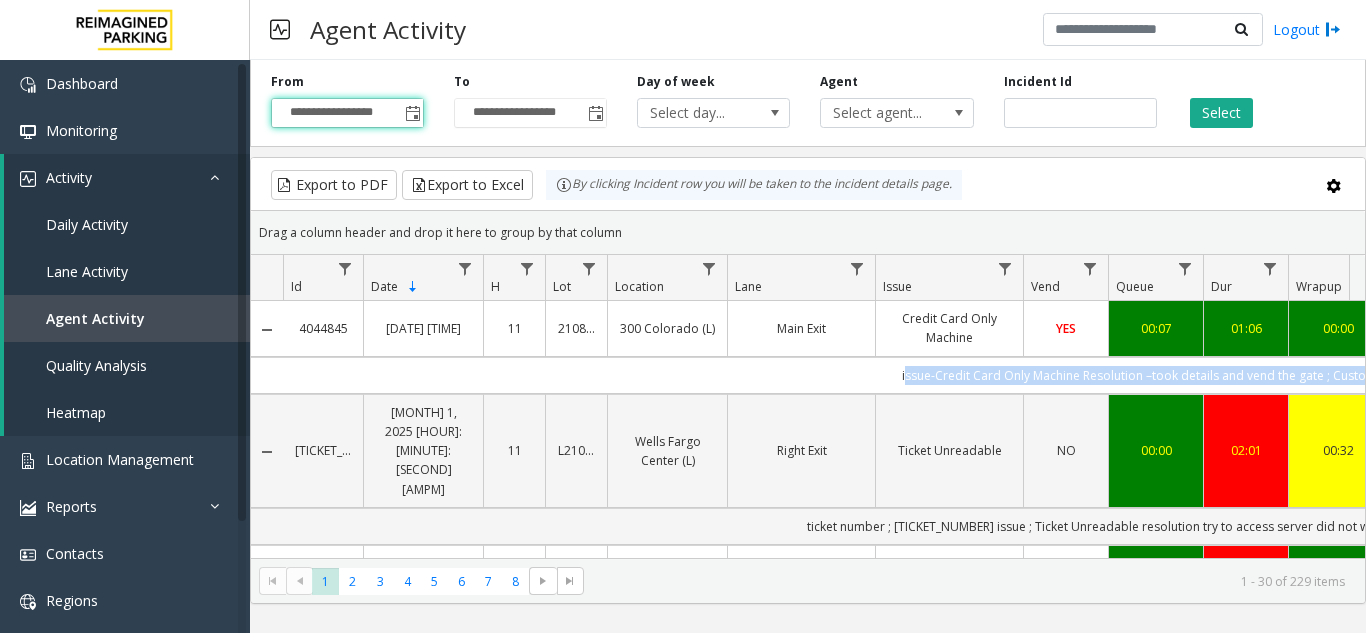 scroll, scrollTop: 0, scrollLeft: 94, axis: horizontal 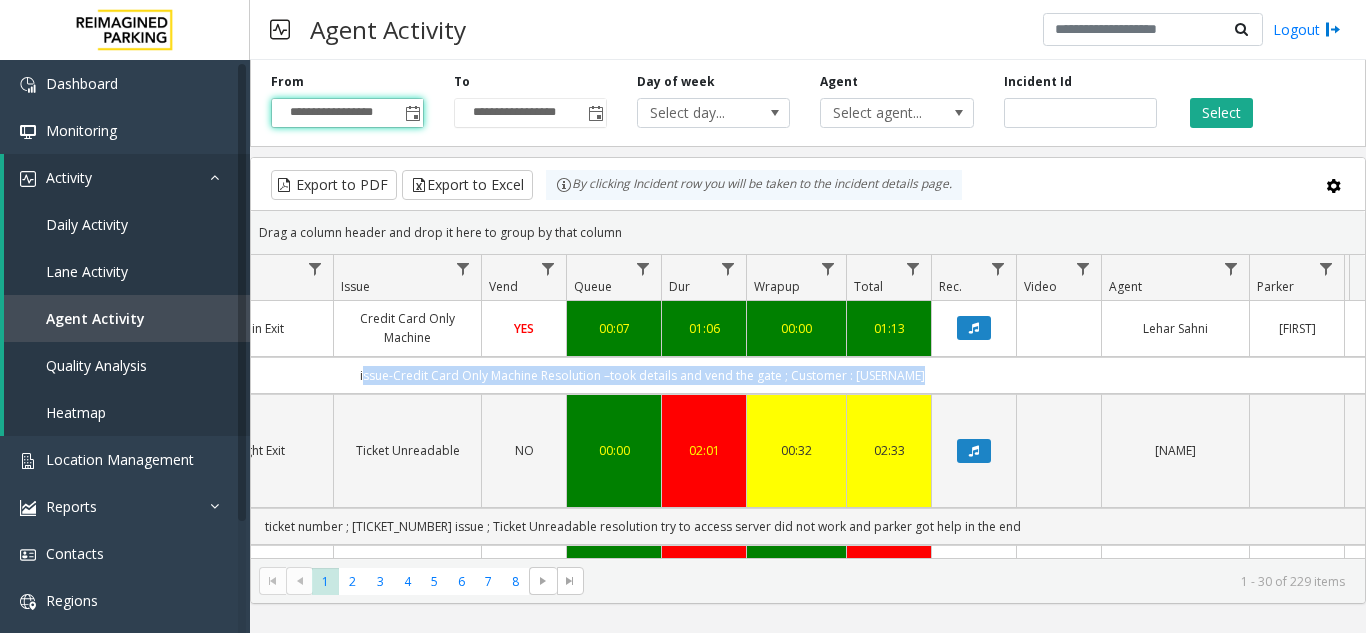 drag, startPoint x: 853, startPoint y: 379, endPoint x: 998, endPoint y: 380, distance: 145.00345 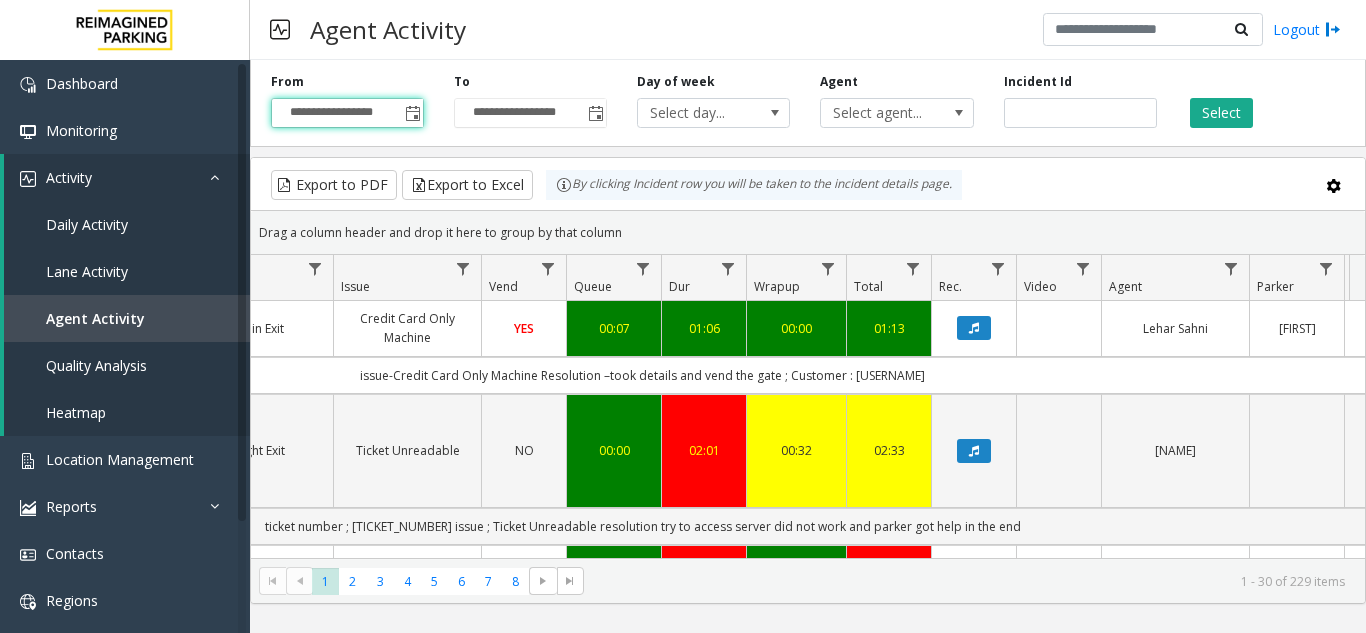 click on "issue-Credit Card Only Machine
Resolution –took details and vend the gate ; Customer : [USERNAME]" 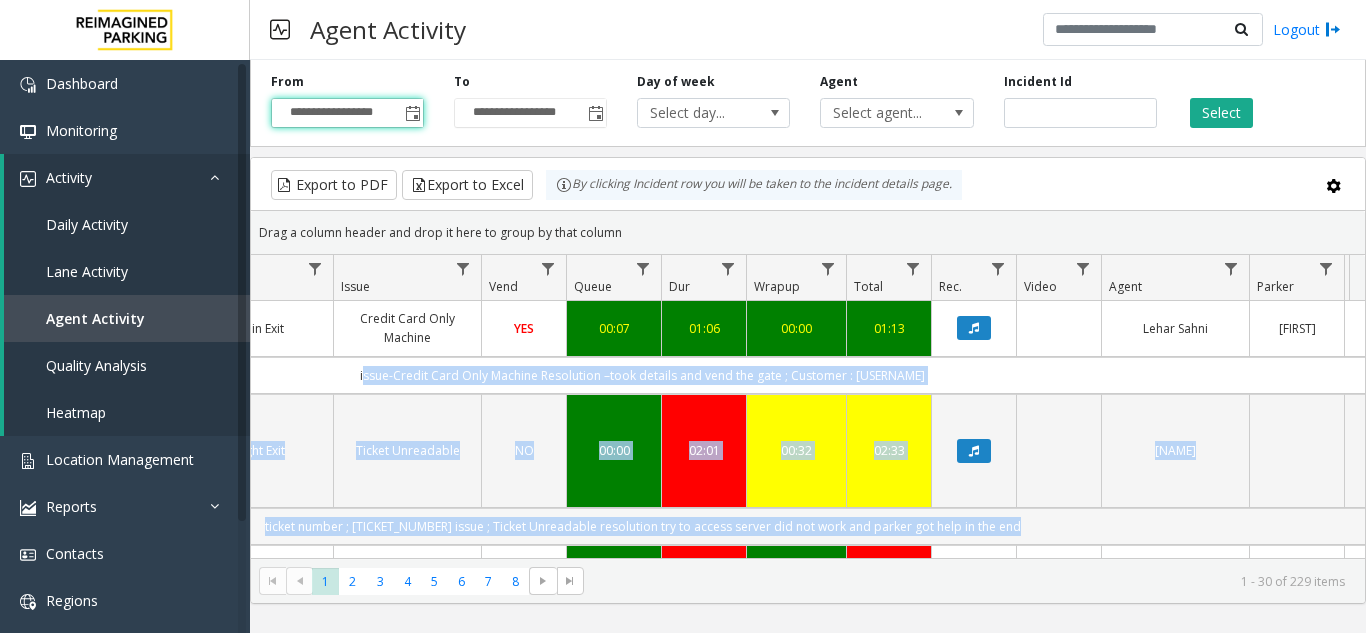 drag, startPoint x: 998, startPoint y: 380, endPoint x: 1110, endPoint y: 466, distance: 141.20906 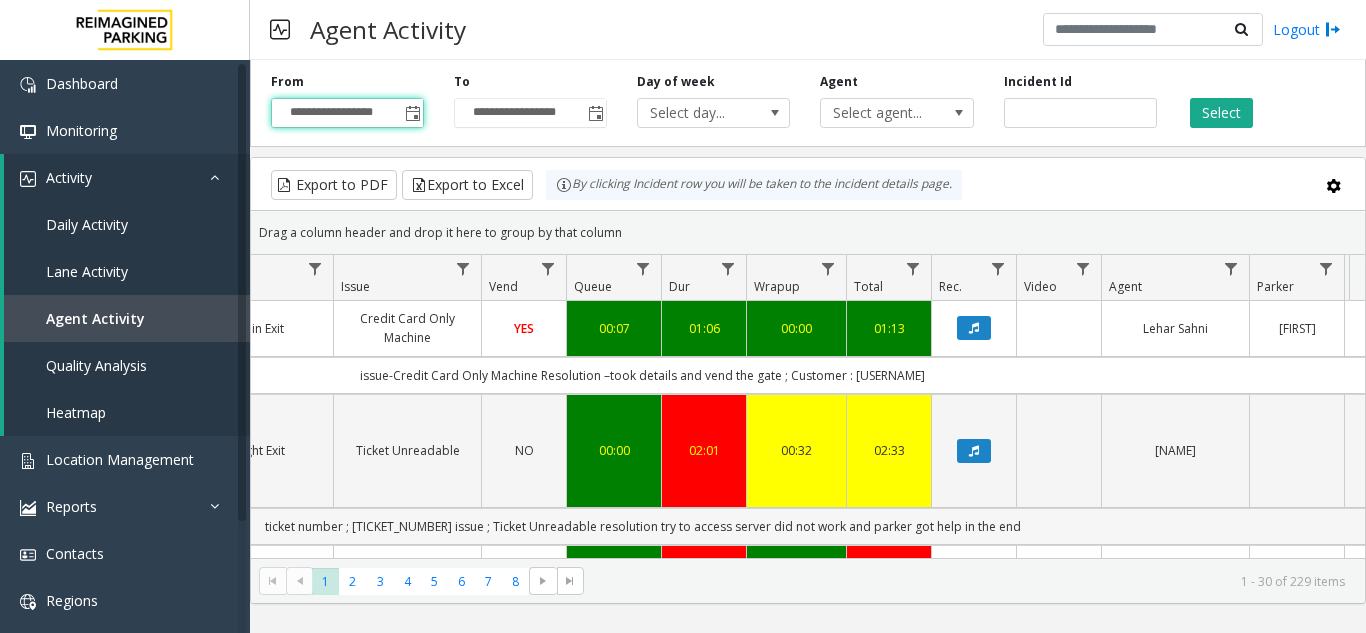 click on "ticket number ; [TICKET_NUMBER]
issue ;  Ticket Unreadable
resolution try to access server did not work and parker got help in the end" 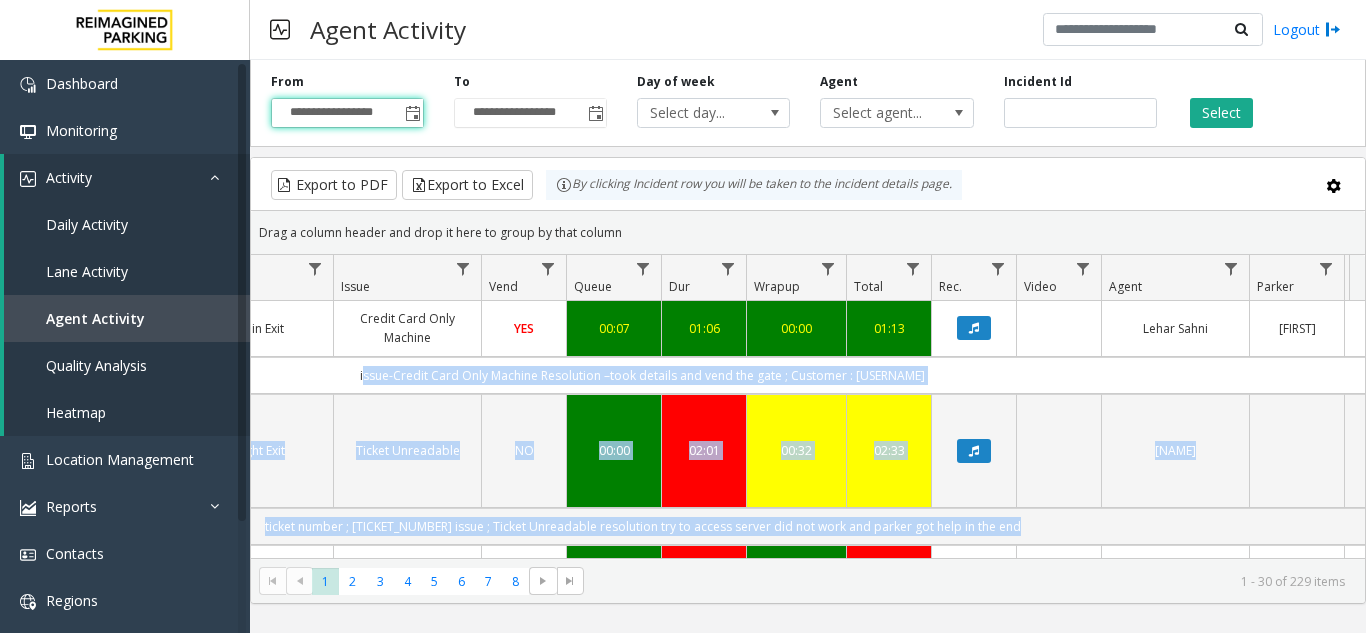 scroll, scrollTop: 0, scrollLeft: 388, axis: horizontal 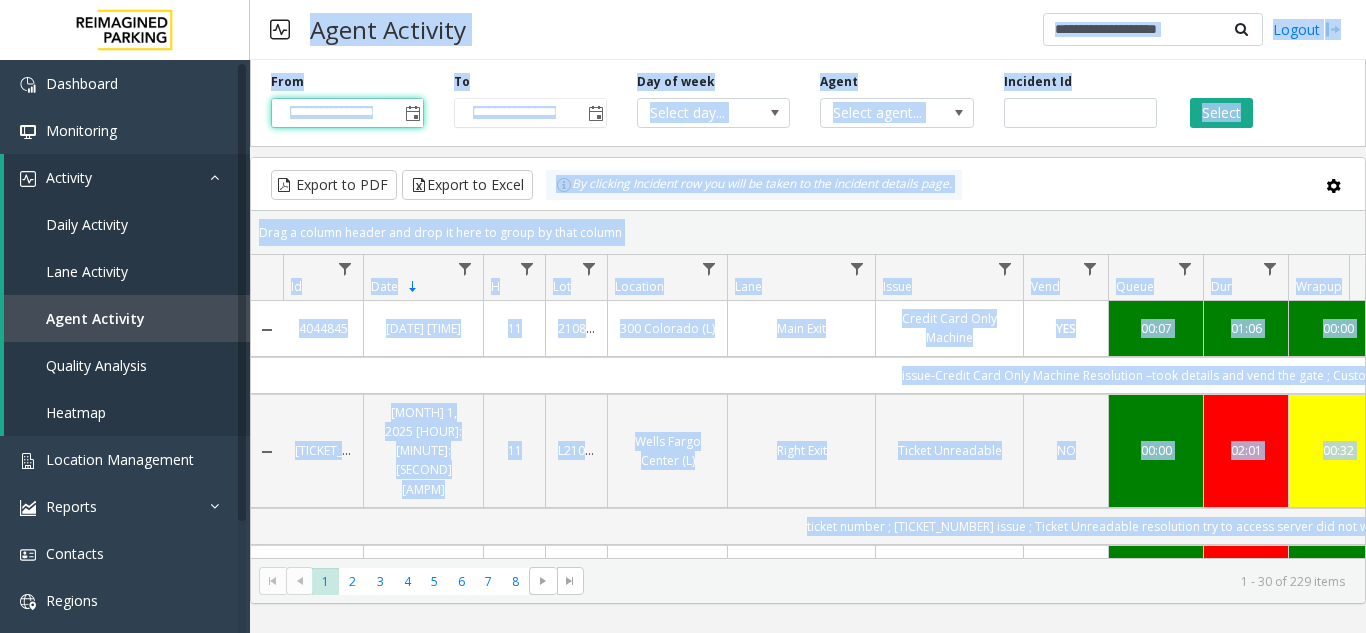 drag, startPoint x: 1110, startPoint y: 466, endPoint x: 345, endPoint y: 40, distance: 875.6146 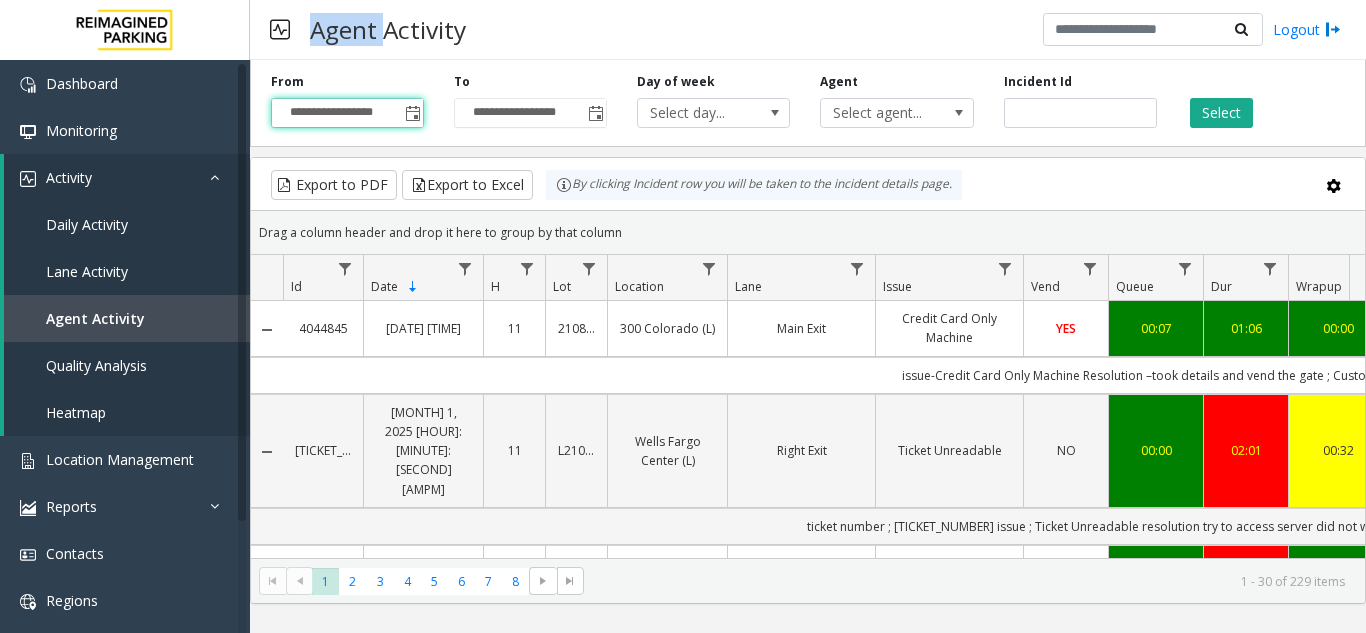 click on "Agent Activity" at bounding box center (388, 29) 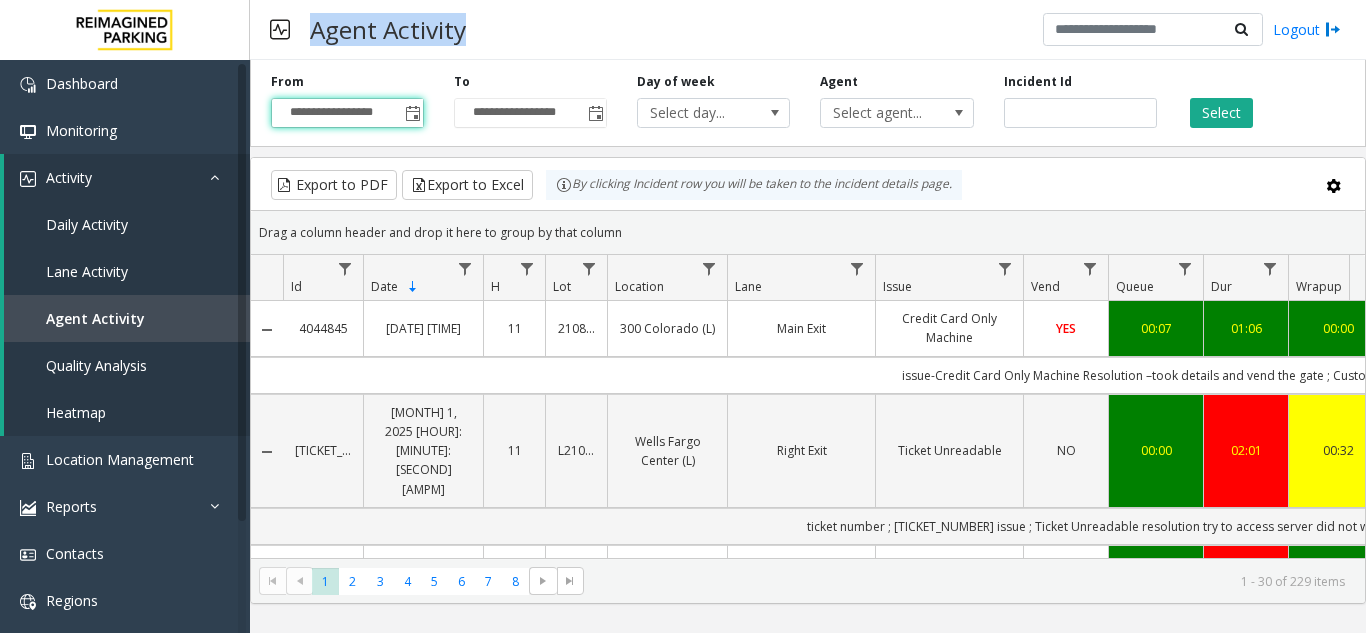click on "Agent Activity" at bounding box center [388, 29] 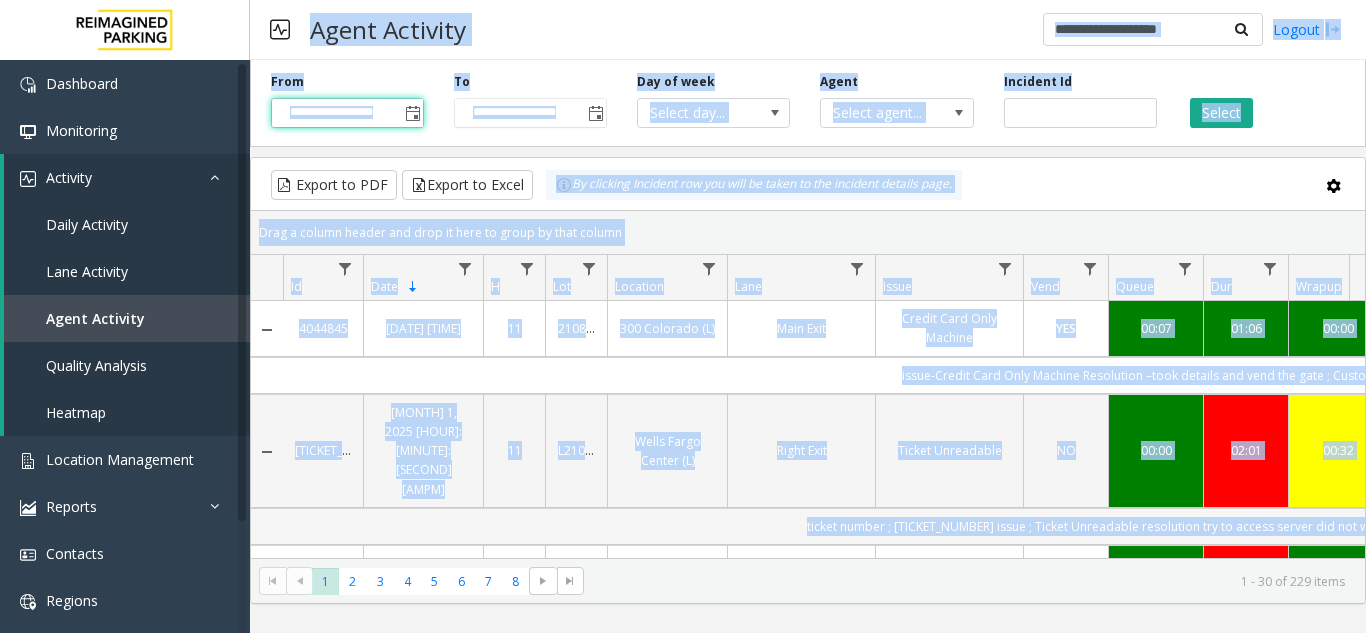 drag, startPoint x: 345, startPoint y: 40, endPoint x: 1279, endPoint y: 472, distance: 1029.0675 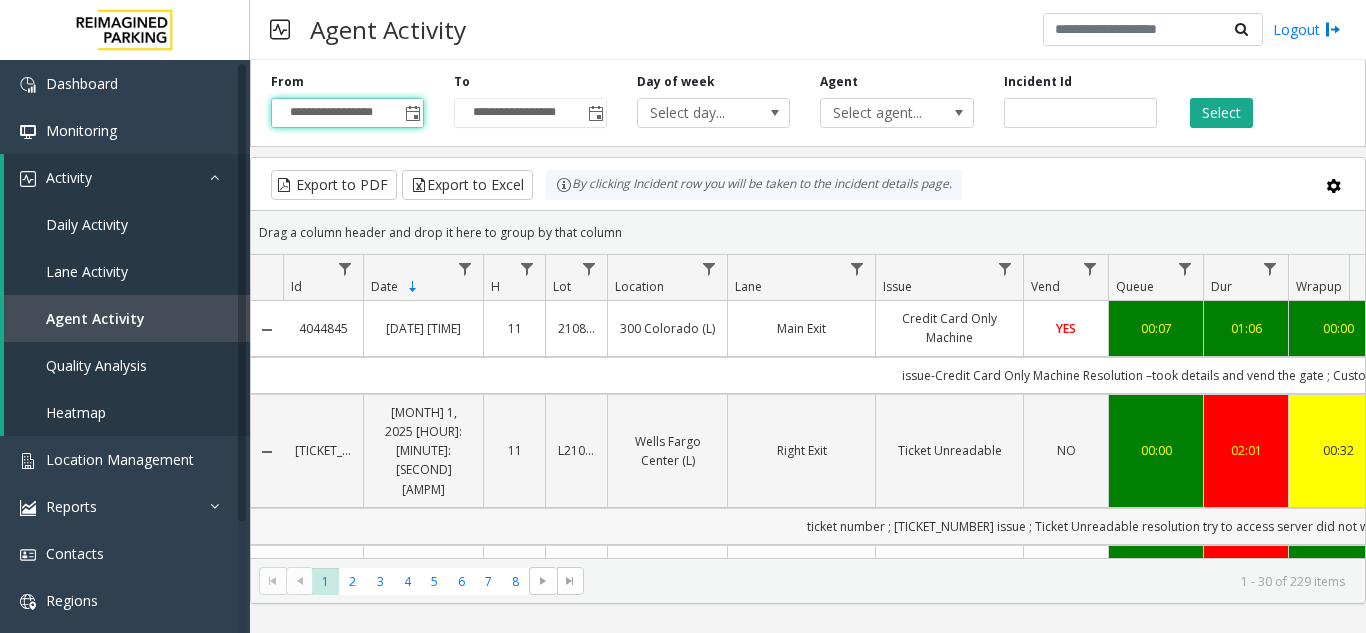 scroll, scrollTop: 0, scrollLeft: 30, axis: horizontal 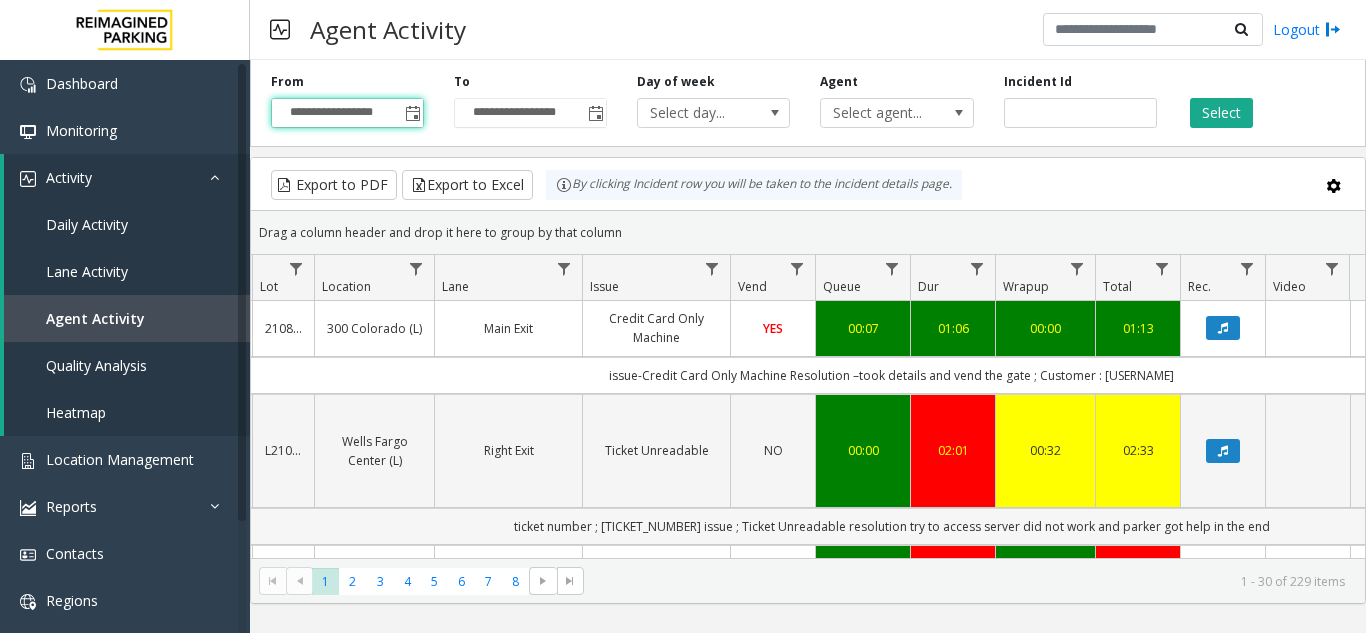 click on "ticket number ; [TICKET_NUMBER]
issue ;  Ticket Unreadable
resolution try to access server did not work and parker got help in the end" 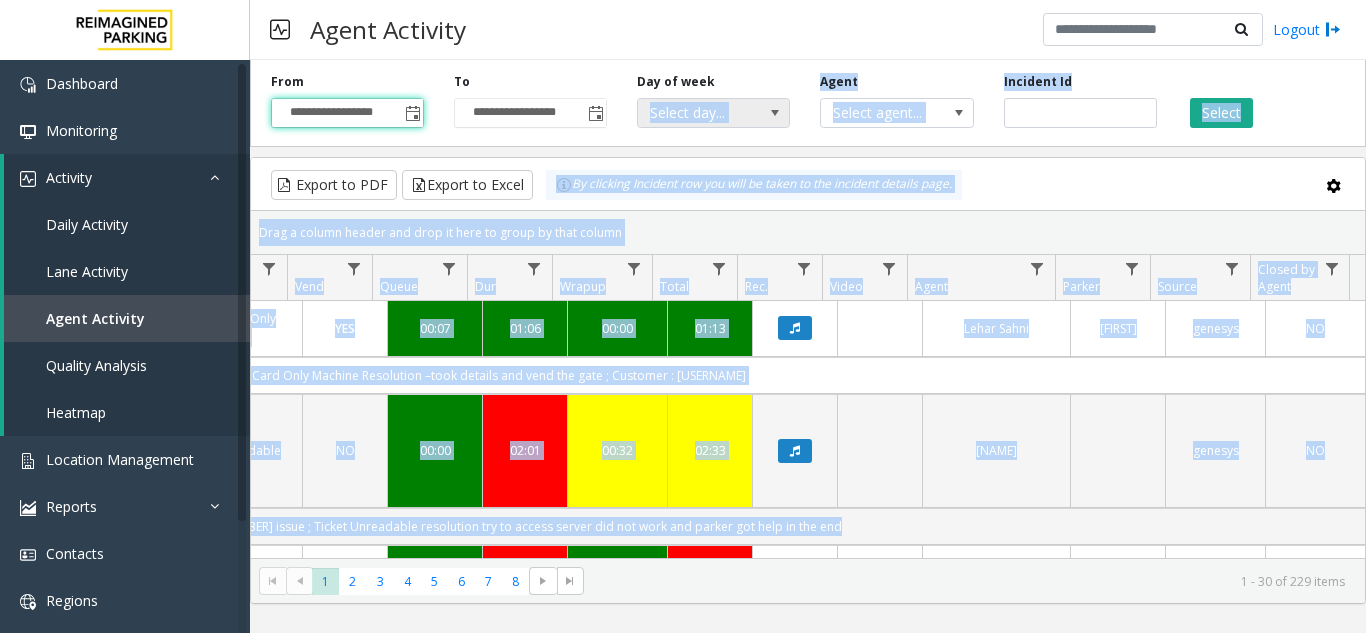 drag, startPoint x: 1329, startPoint y: 466, endPoint x: 677, endPoint y: 125, distance: 735.7887 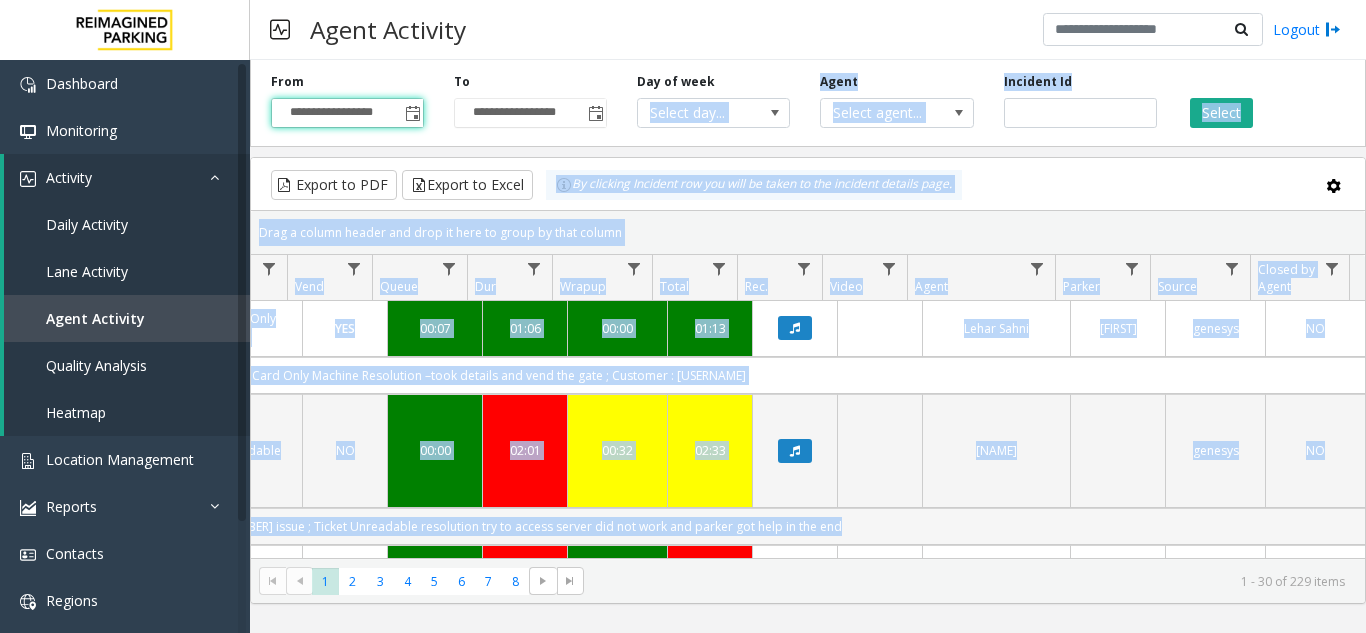 click on "ticket number ; [TICKET_NUMBER]
issue ;  Ticket Unreadable
resolution try to access server did not work and parker got help in the end" 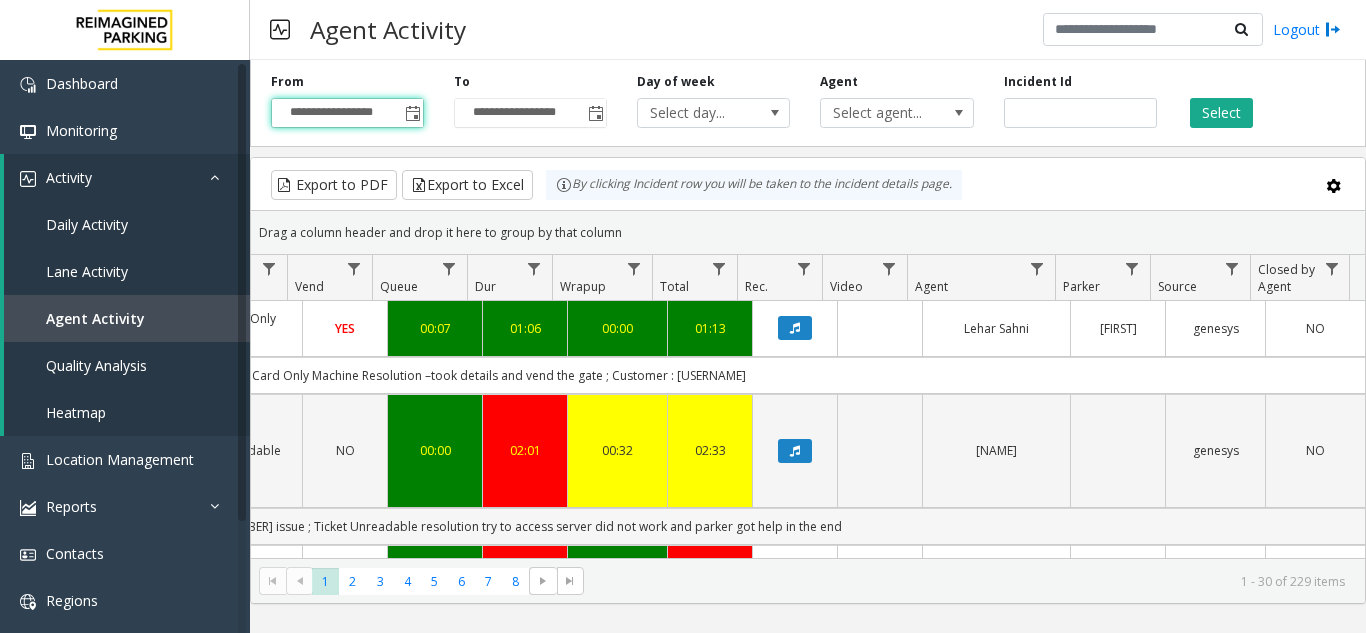 click on "ticket number ; [TICKET_NUMBER]
issue ;  Ticket Unreadable
resolution try to access server did not work and parker got help in the end" 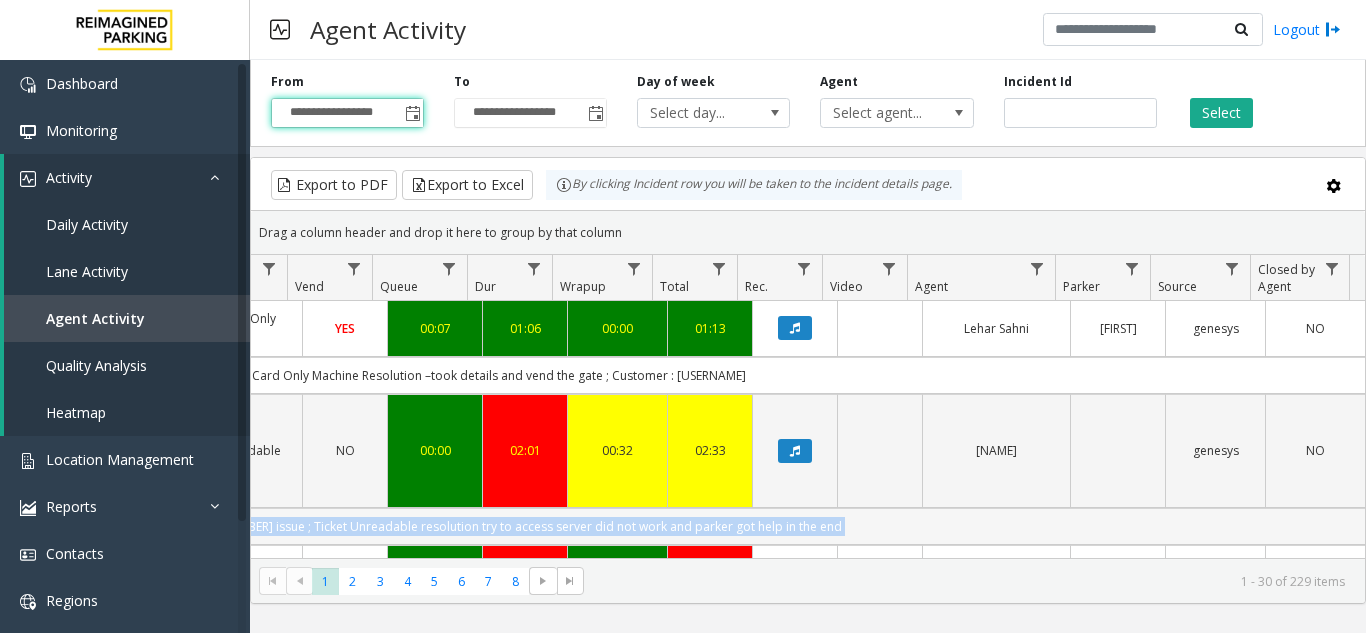 drag, startPoint x: 832, startPoint y: 464, endPoint x: 491, endPoint y: 466, distance: 341.00586 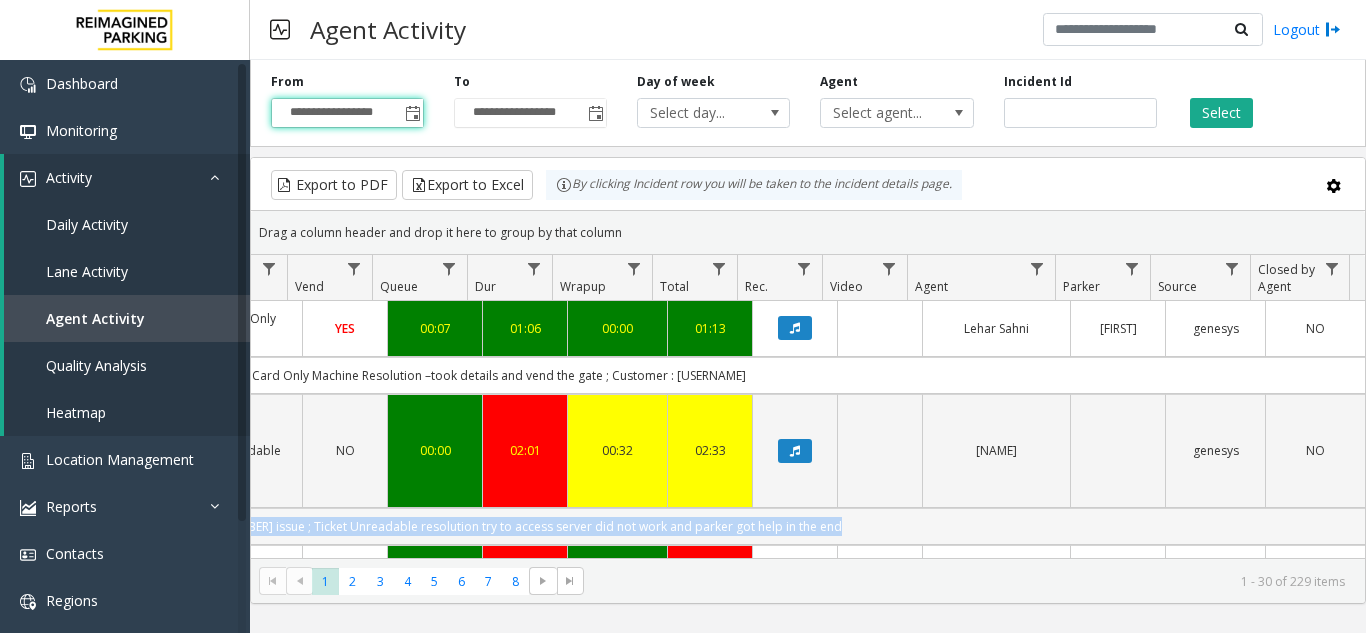 click on "ticket number ; [TICKET_NUMBER]
issue ;  Ticket Unreadable
resolution try to access server did not work and parker got help in the end" 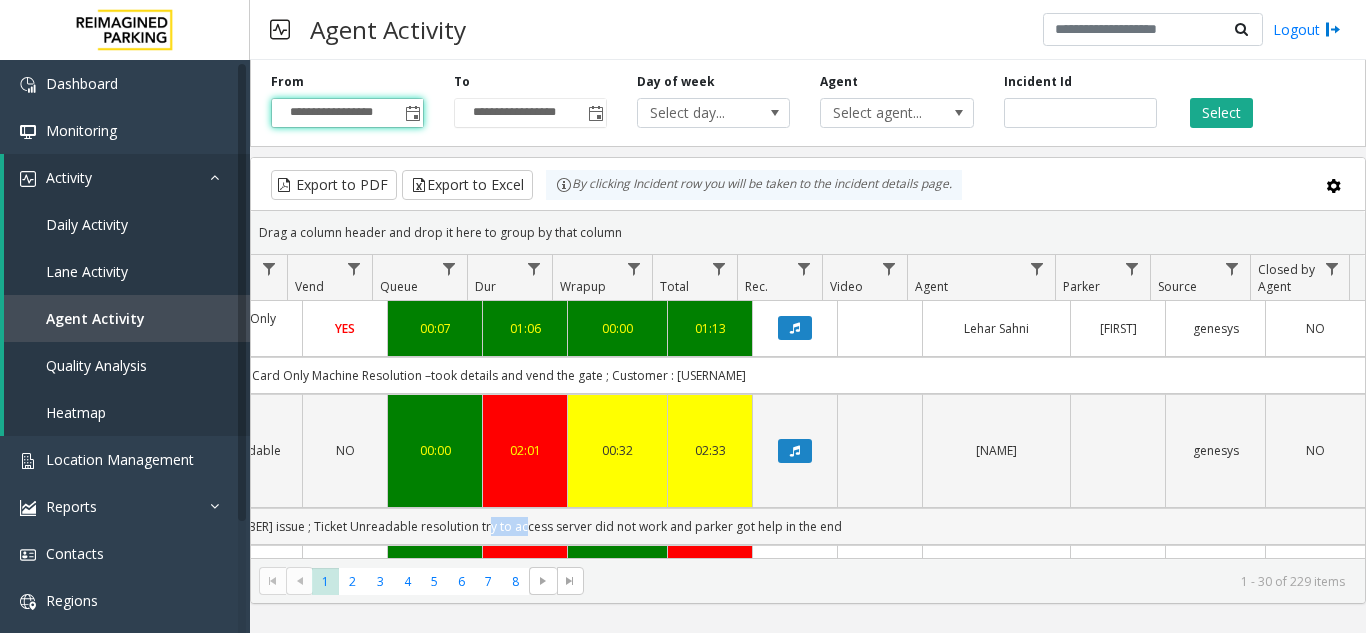 click on "ticket number ; [TICKET_NUMBER]
issue ;  Ticket Unreadable
resolution try to access server did not work and parker got help in the end" 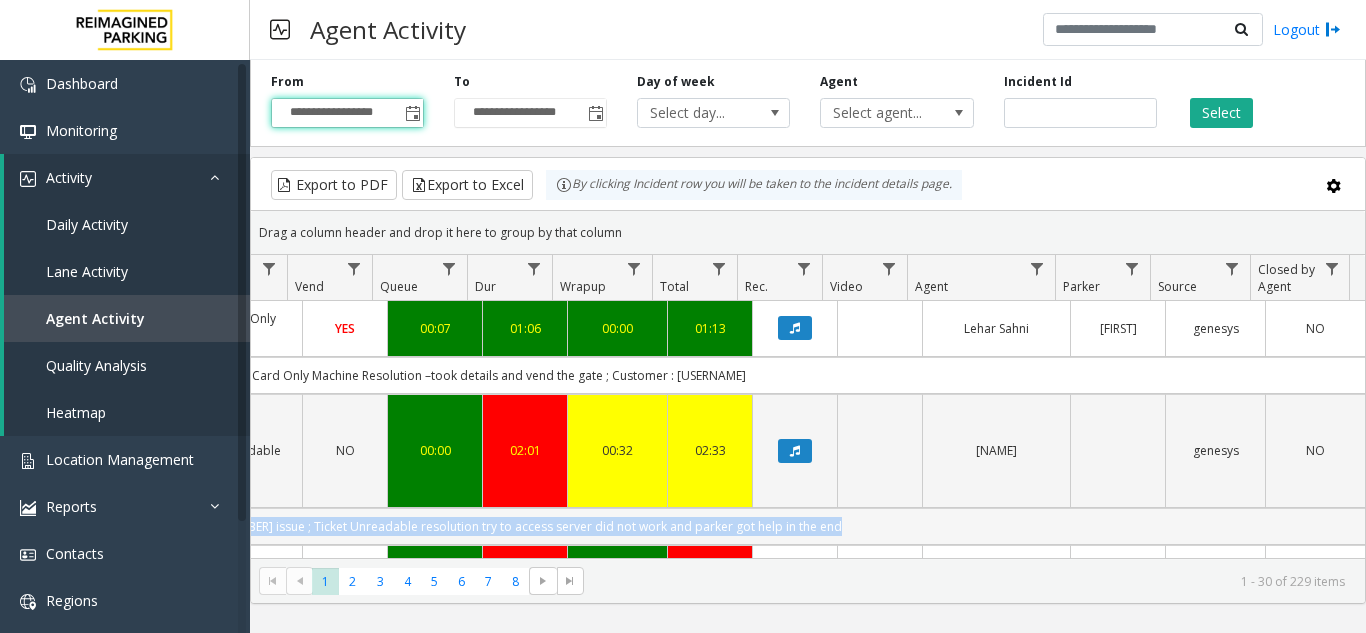 drag, startPoint x: 488, startPoint y: 466, endPoint x: 678, endPoint y: 454, distance: 190.37857 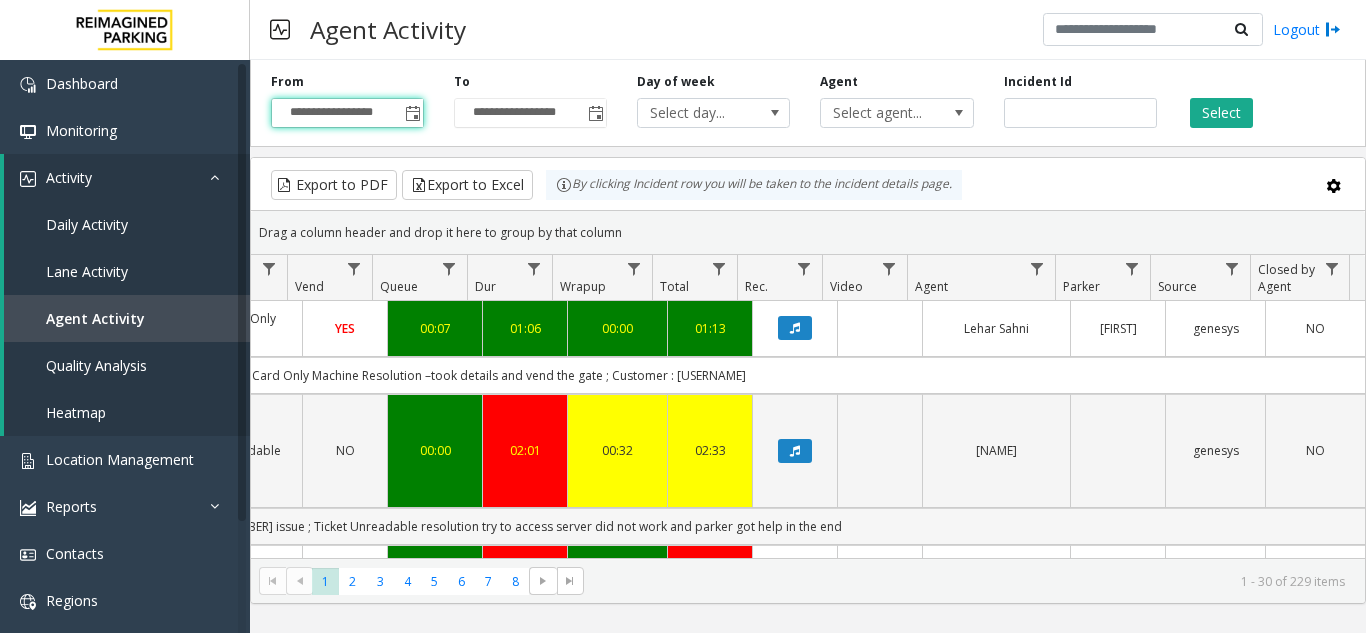 click on "ticket number ; [TICKET_NUMBER]
issue ;  Ticket Unreadable
resolution try to access server did not work and parker got help in the end" 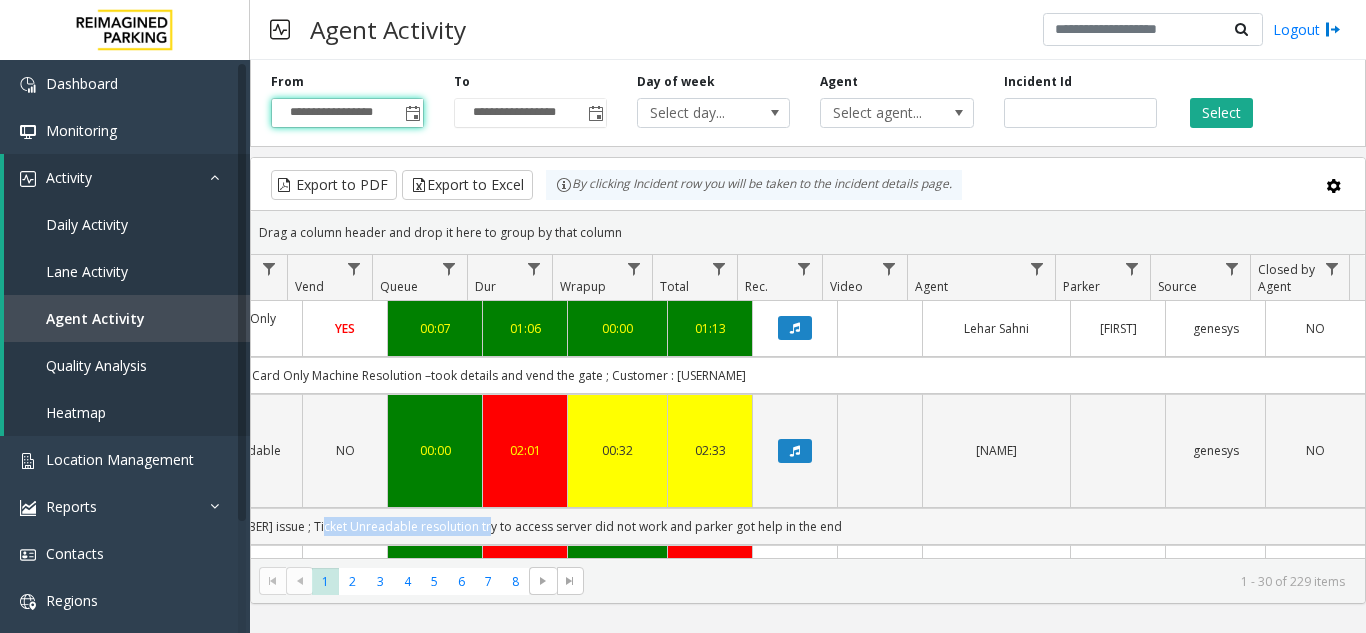 drag, startPoint x: 477, startPoint y: 476, endPoint x: 365, endPoint y: 485, distance: 112.36102 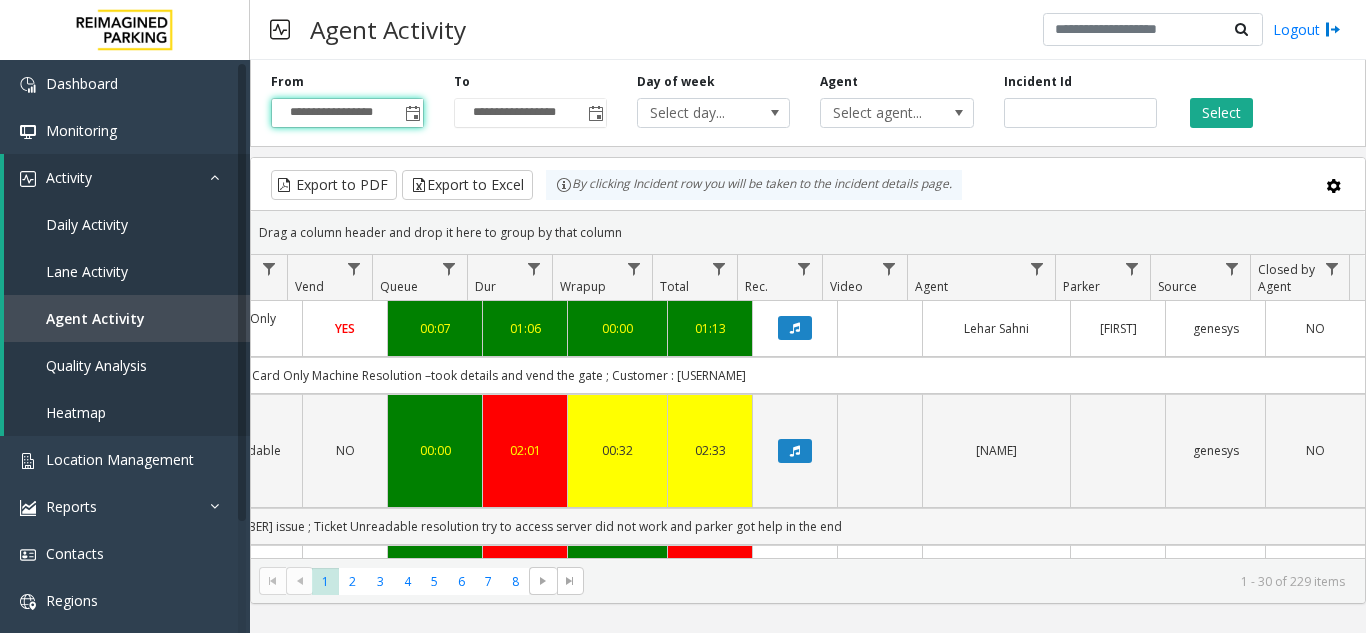 click on "ticket number ; [TICKET_NUMBER]
issue ;  Ticket Unreadable
resolution try to access server did not work and parker got help in the end" 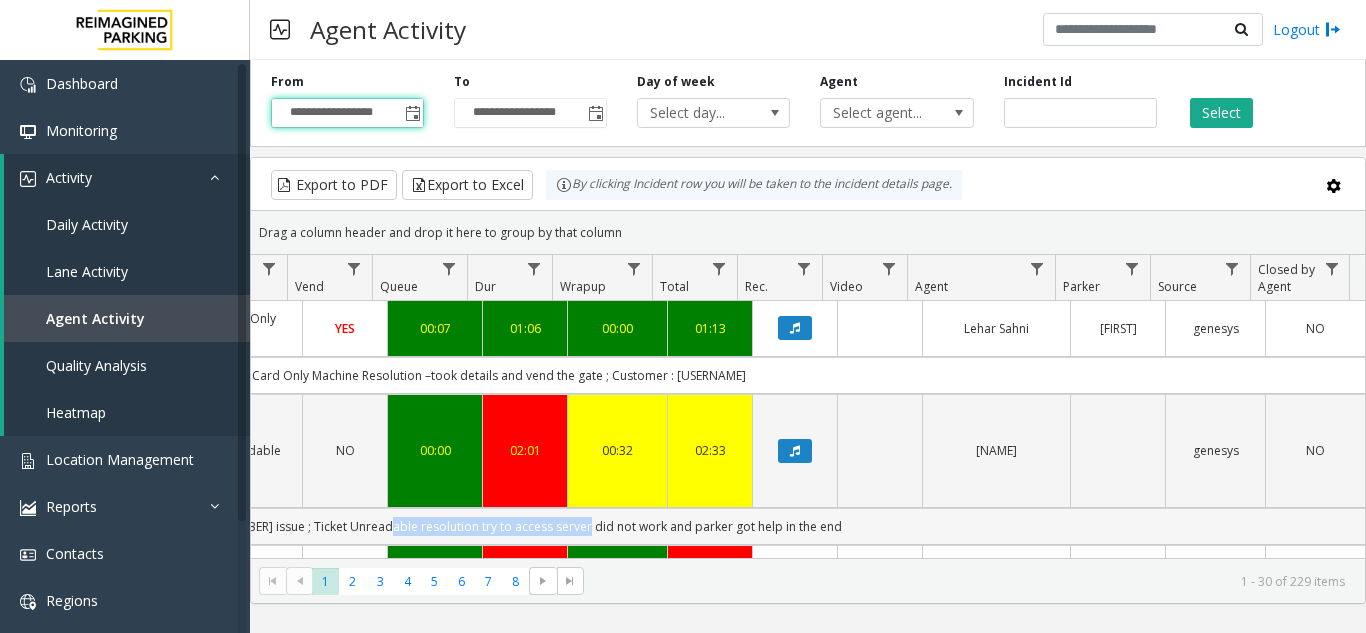 drag, startPoint x: 399, startPoint y: 474, endPoint x: 574, endPoint y: 468, distance: 175.10283 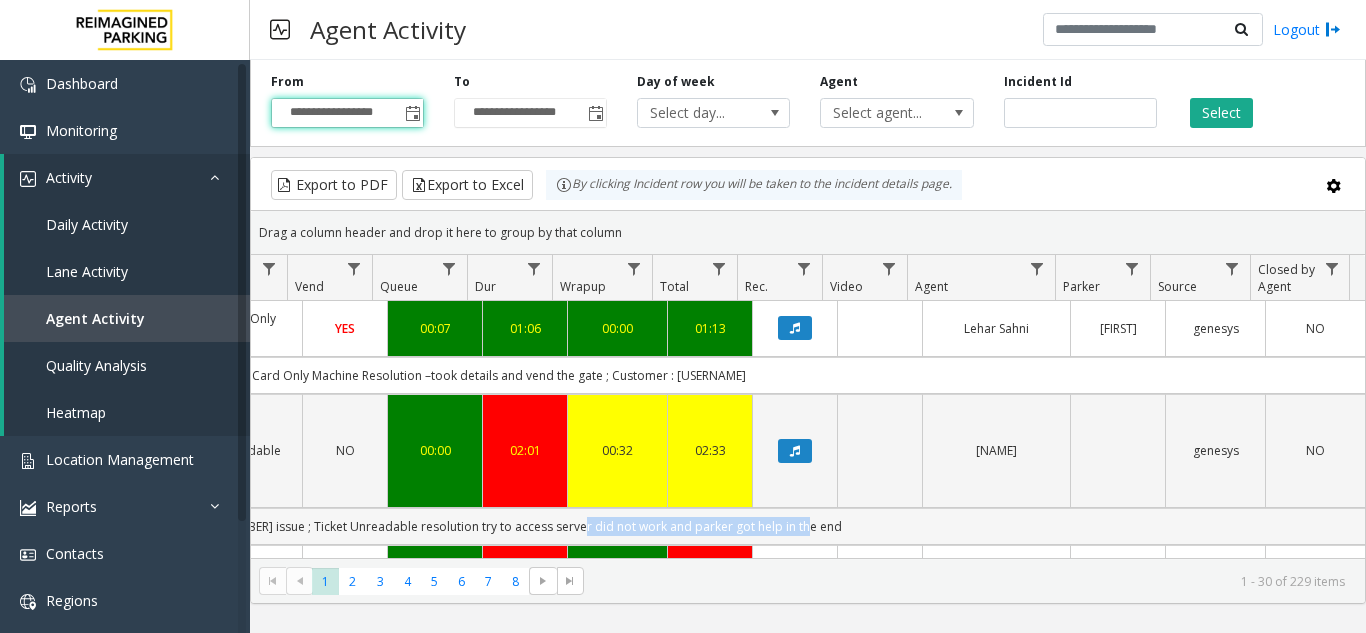 drag, startPoint x: 574, startPoint y: 468, endPoint x: 816, endPoint y: 460, distance: 242.1322 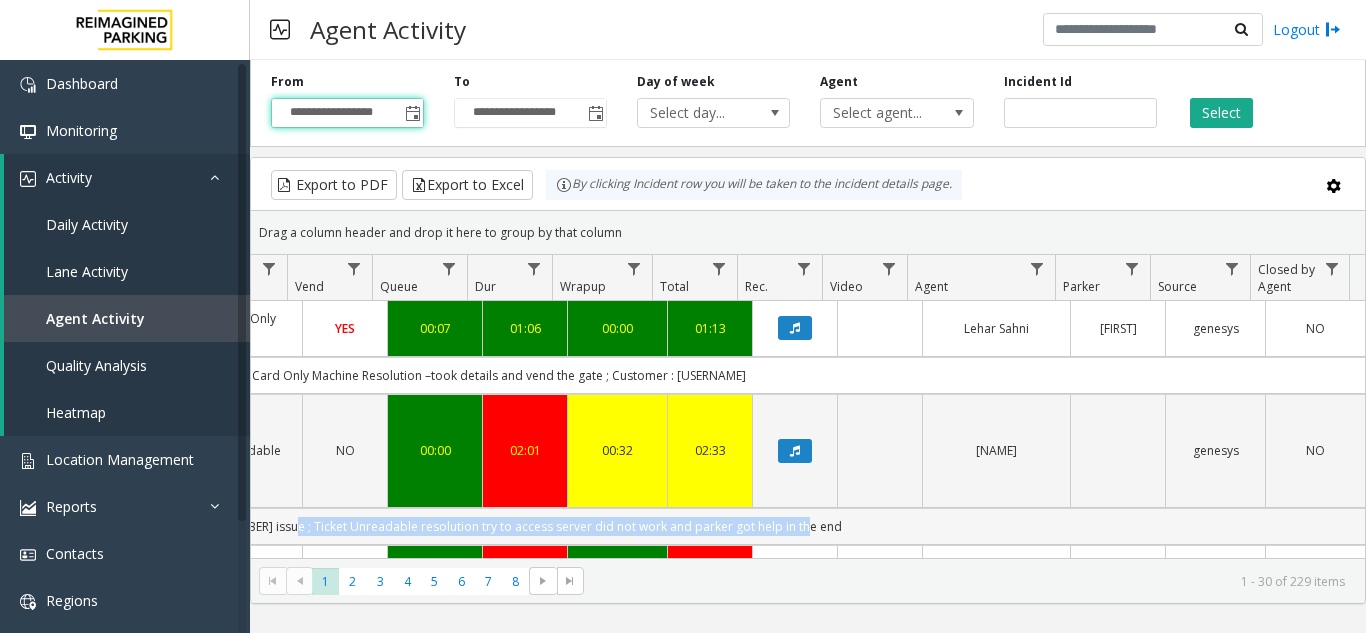 drag, startPoint x: 816, startPoint y: 460, endPoint x: 284, endPoint y: 458, distance: 532.0038 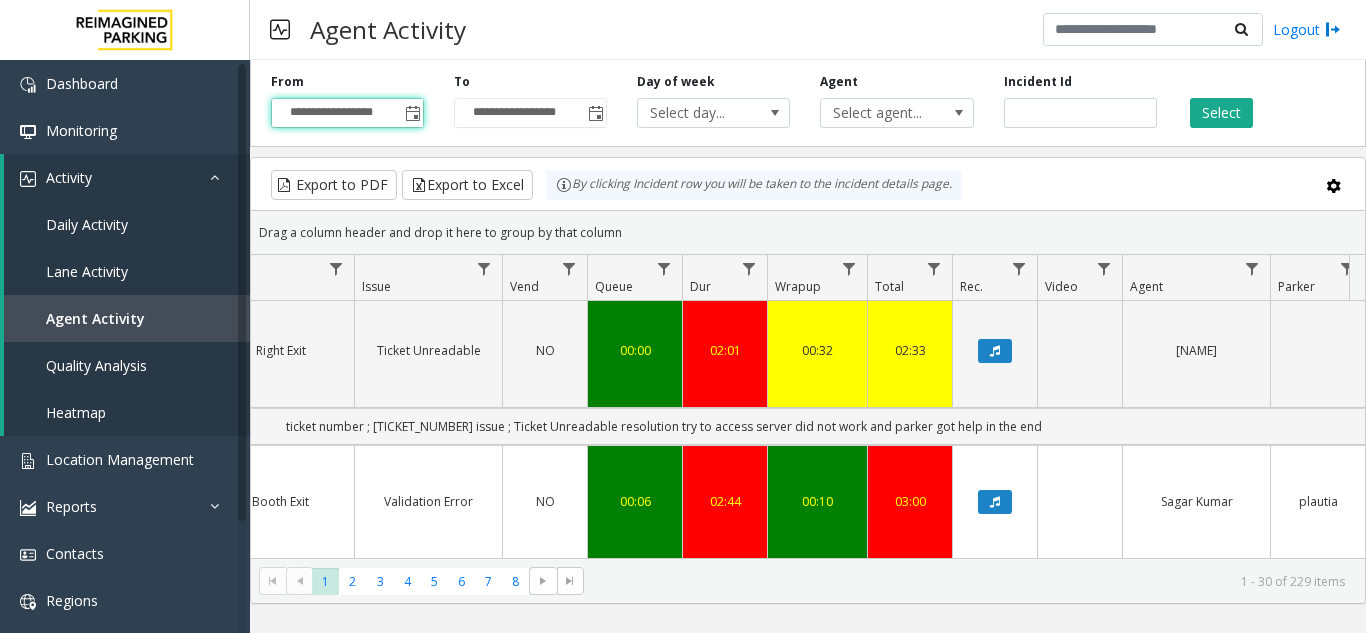 click on "Issue - Validation Issue
Validation Error
res-Took the detail and vend the gate ; Customer : [LAST_NAME]; Ticket : 228036; Company  : Amli at 2nd" 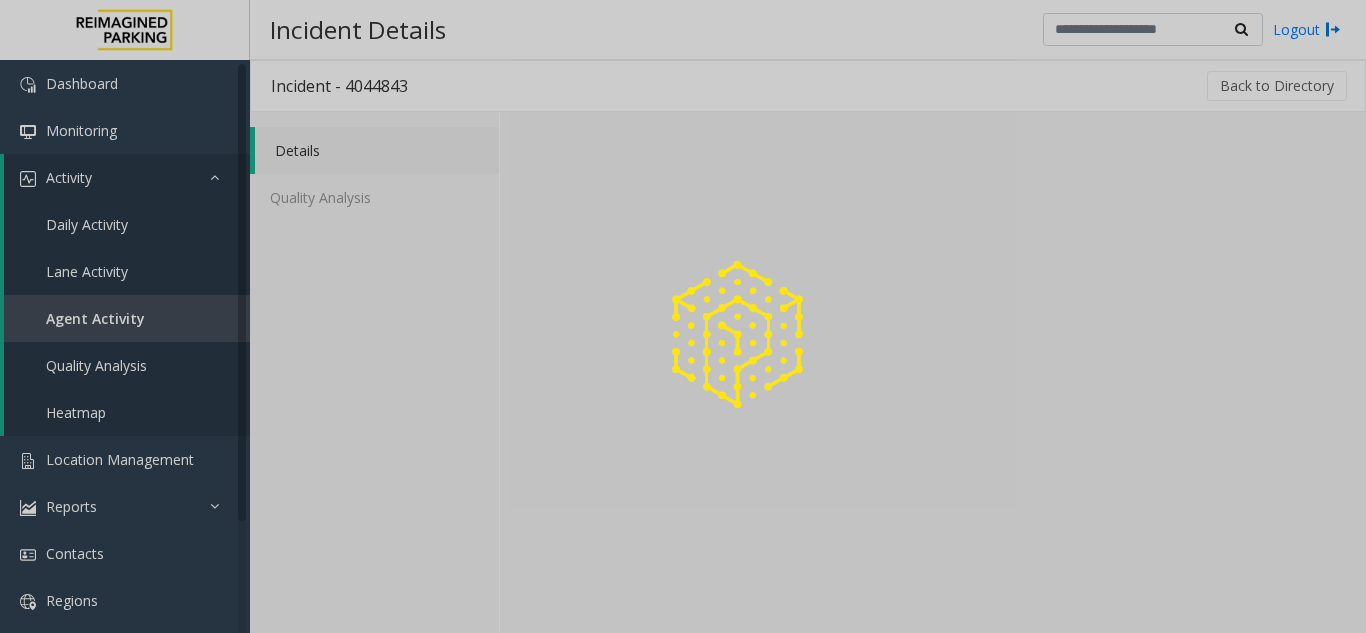 click 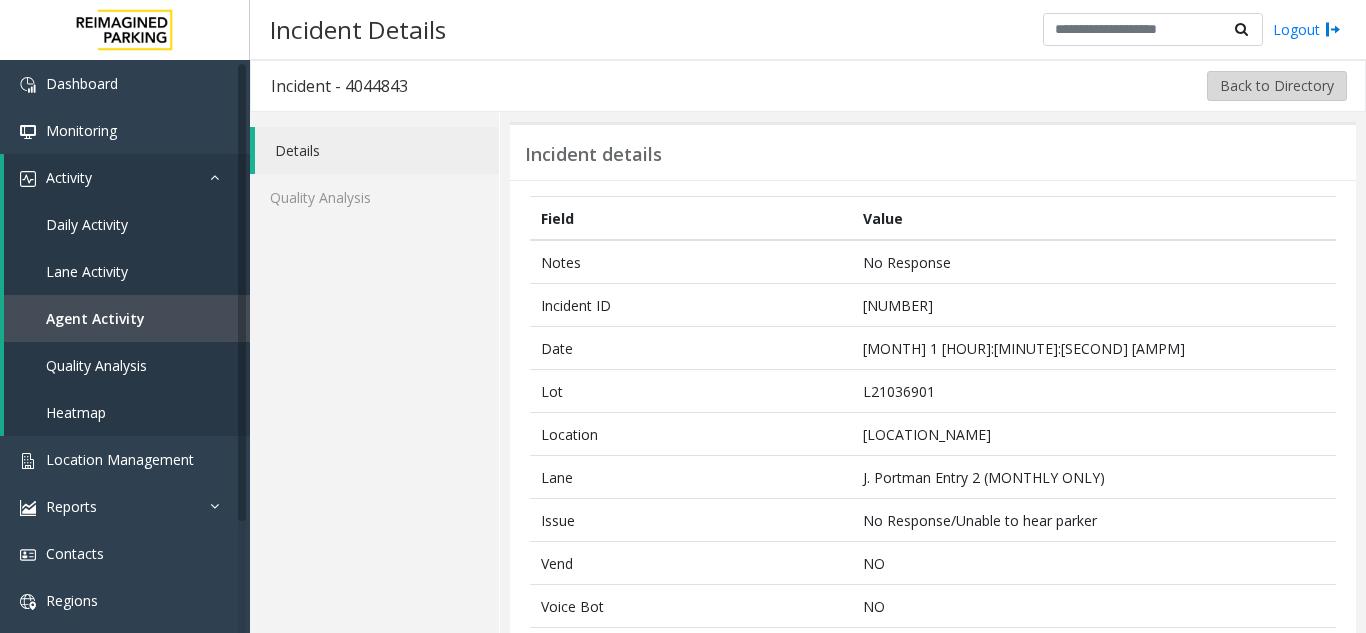 click on "Back to Directory" 